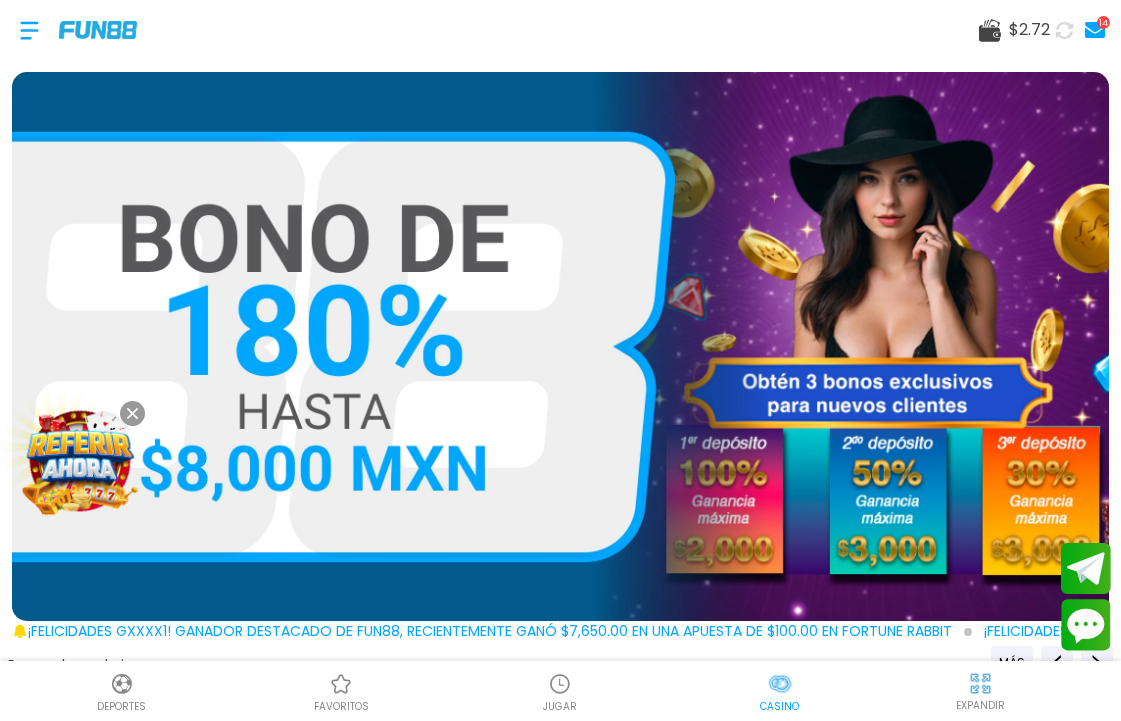 scroll, scrollTop: 0, scrollLeft: 0, axis: both 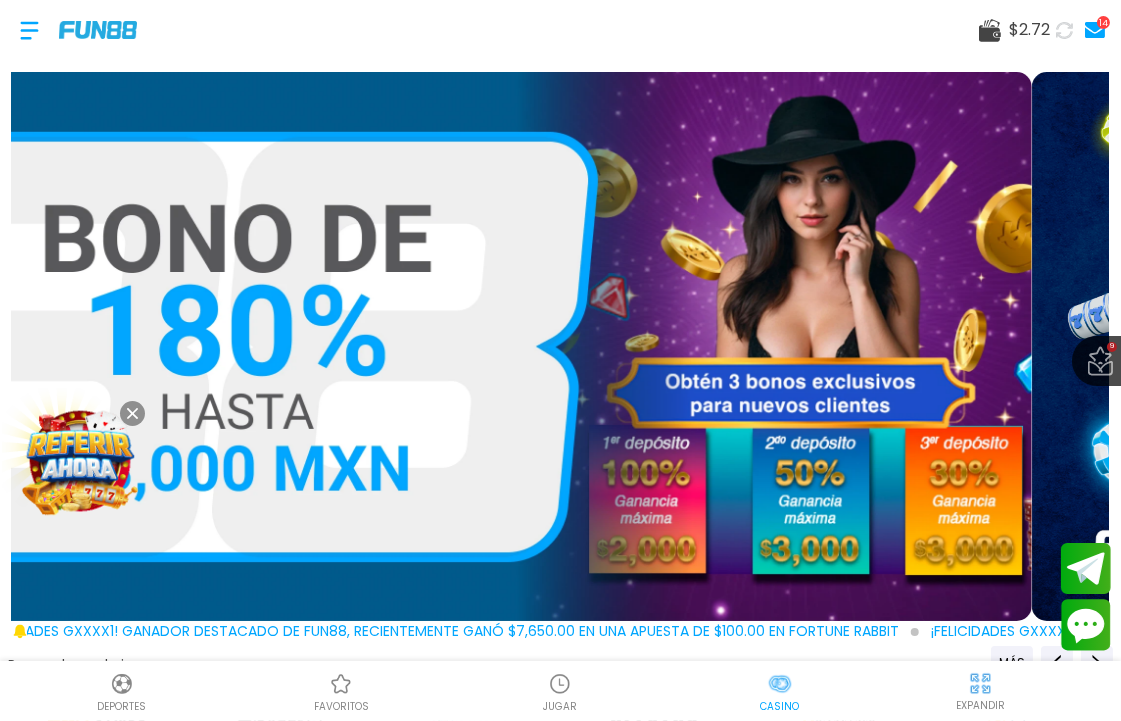 click 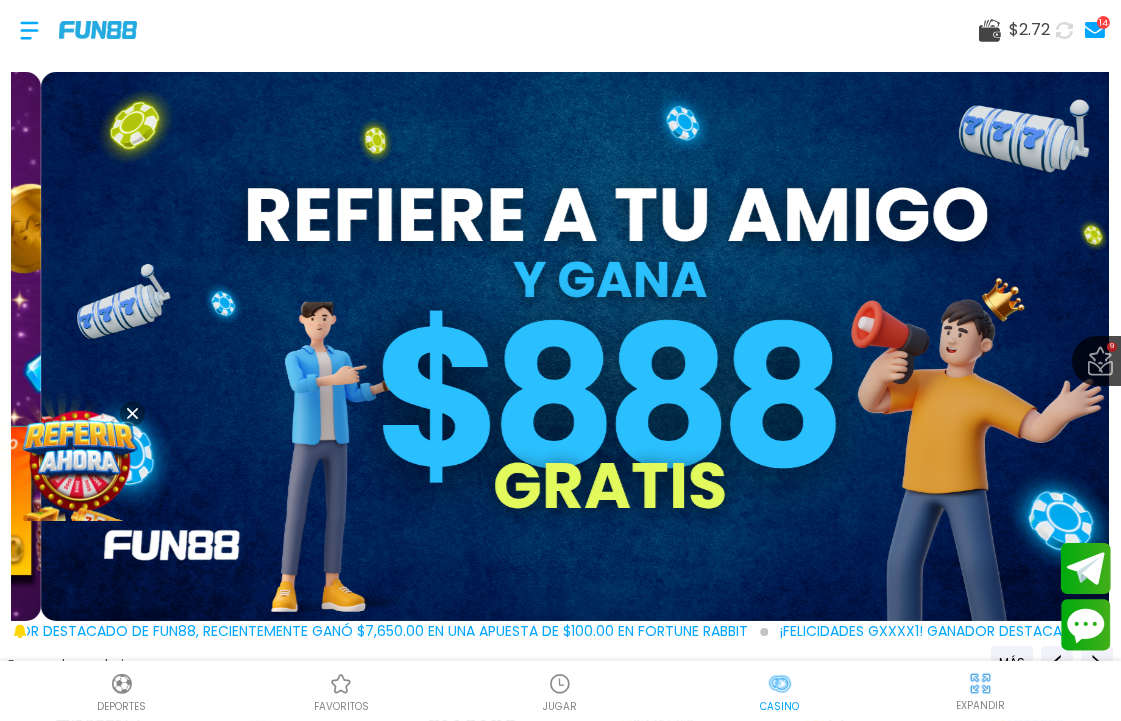 click 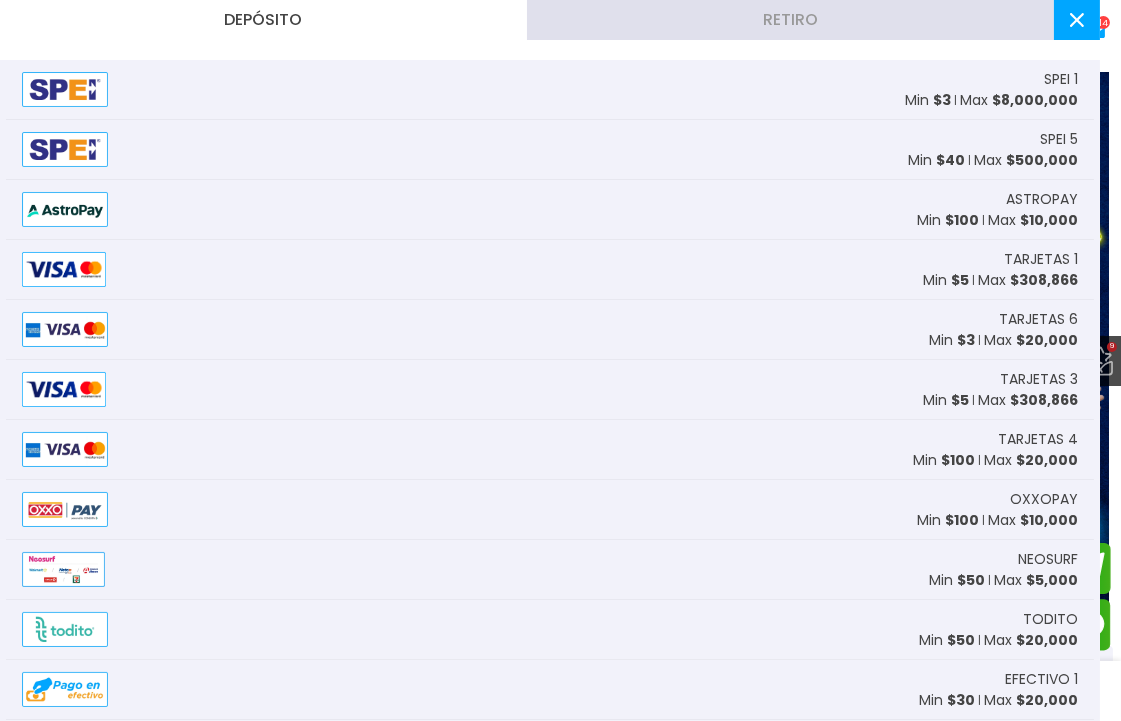 scroll, scrollTop: 0, scrollLeft: 5, axis: horizontal 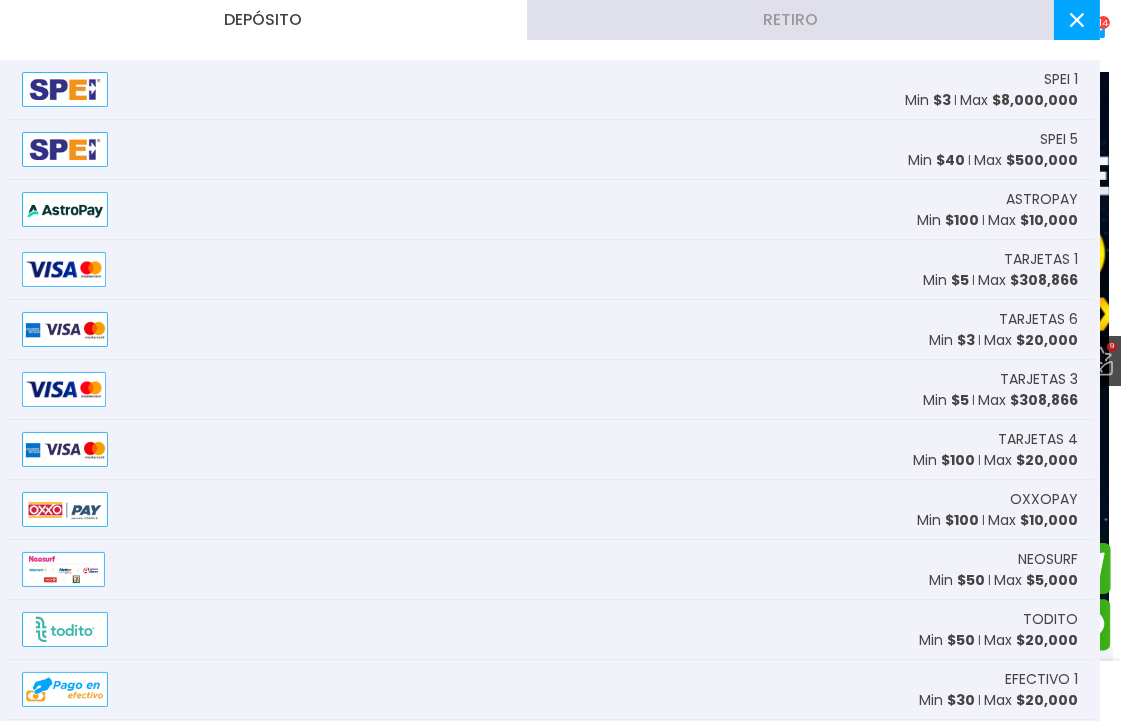 click on "$ 8,000,000" at bounding box center (1035, 100) 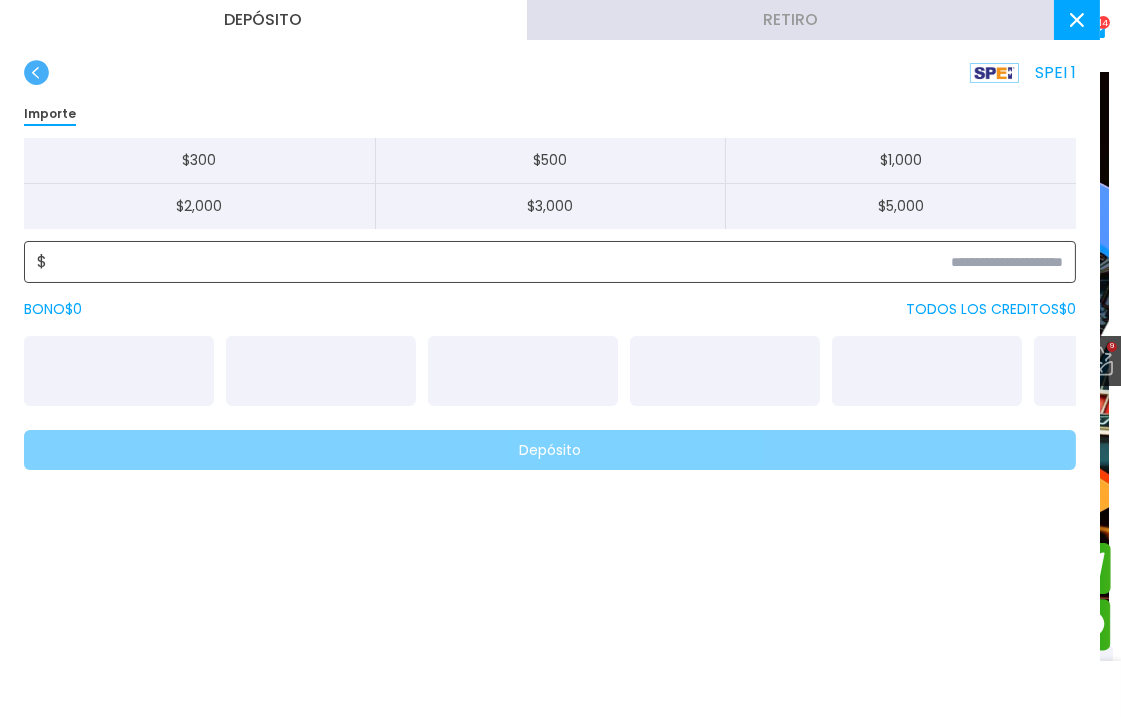 click at bounding box center [555, 262] 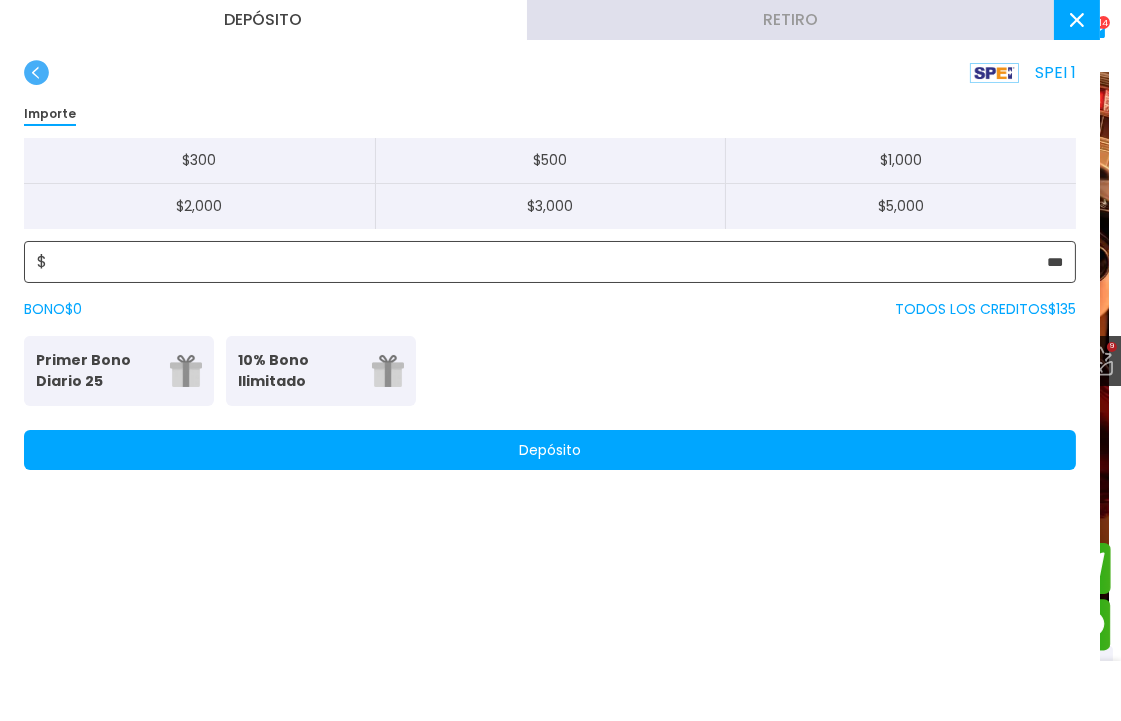 type on "***" 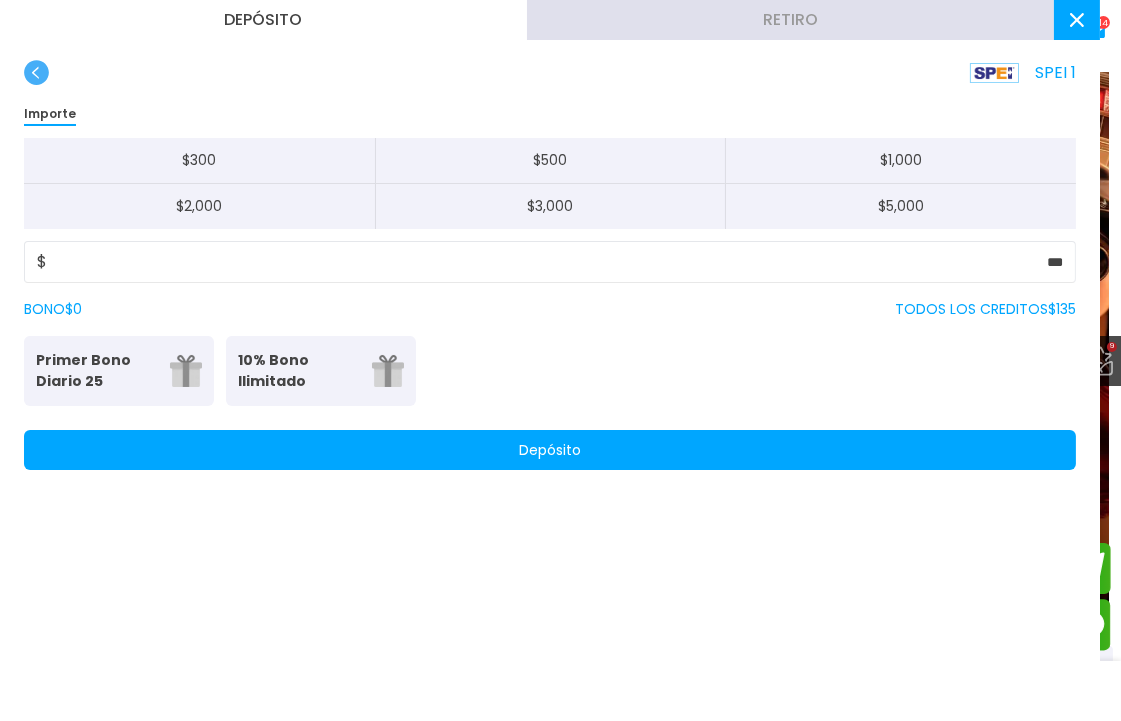 click on "Depósito" at bounding box center [550, 450] 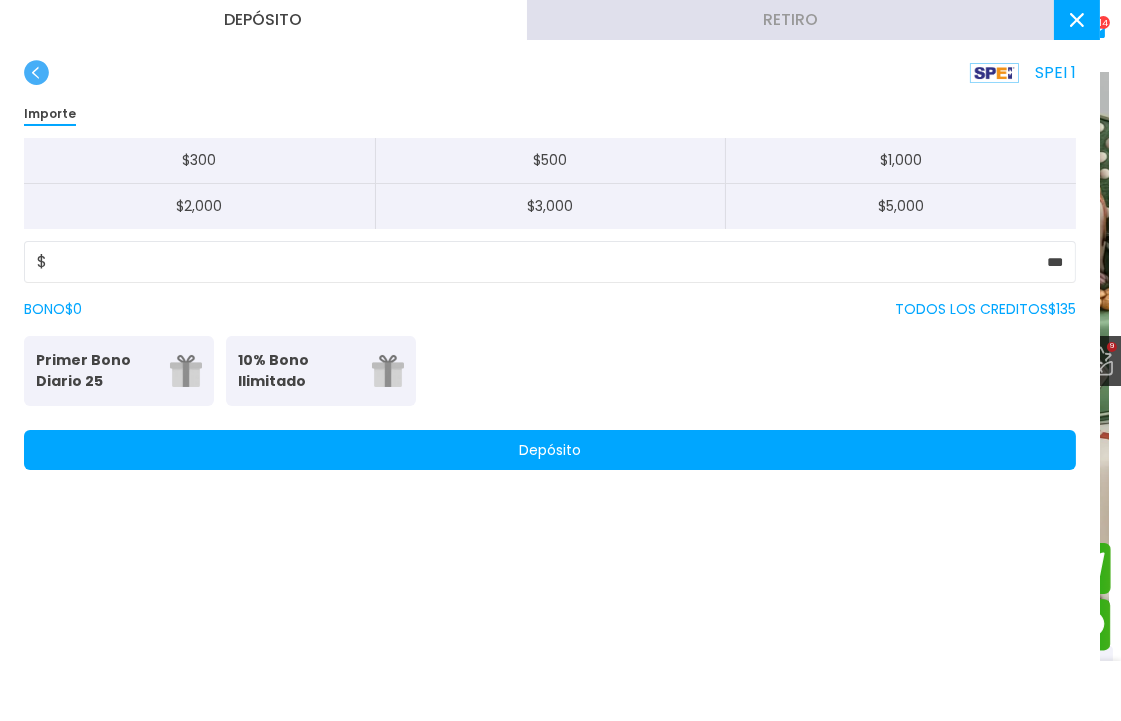 click at bounding box center (1077, 20) 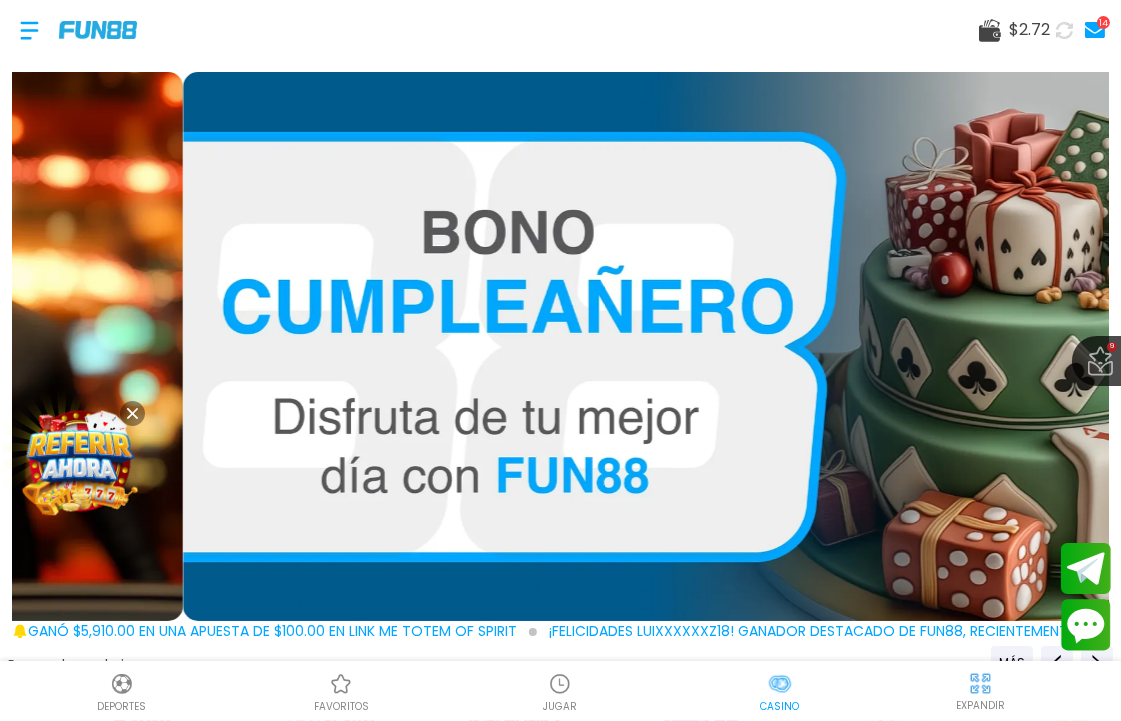 click 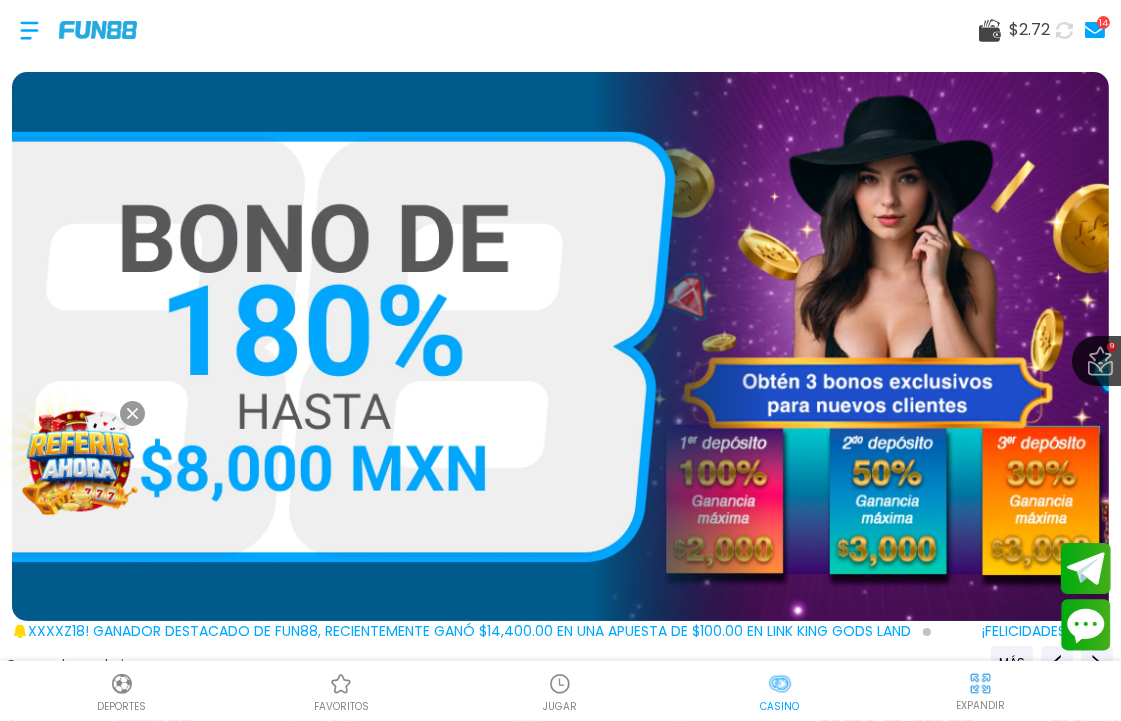 click at bounding box center [1064, 30] 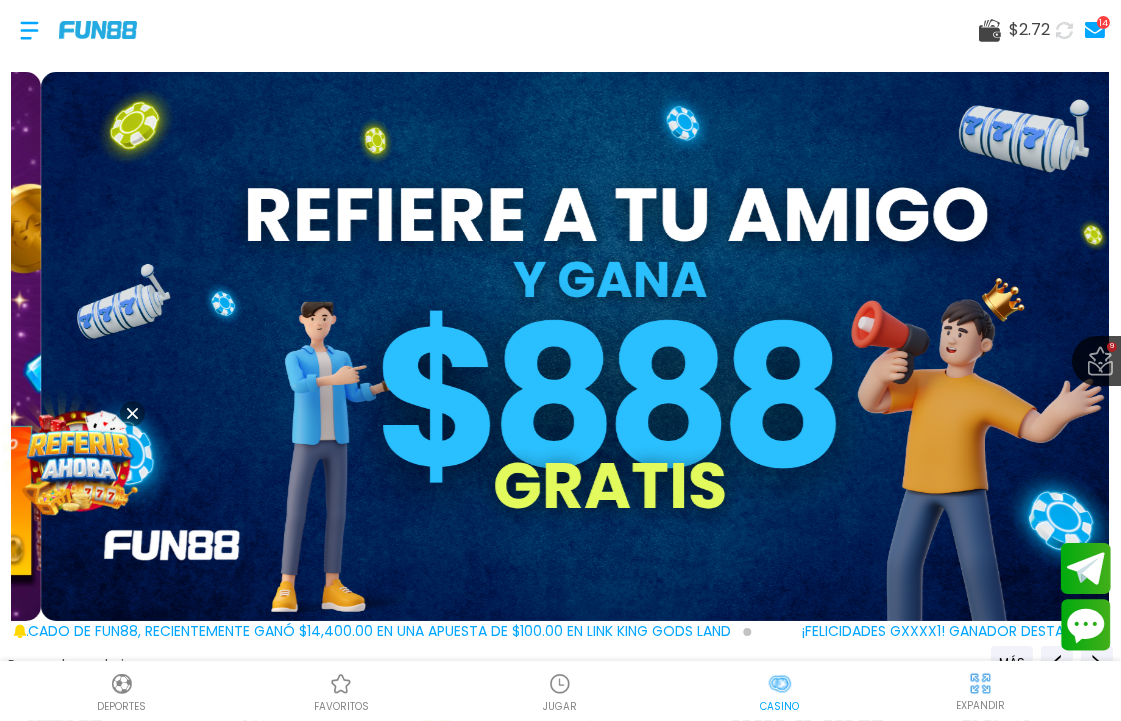 click 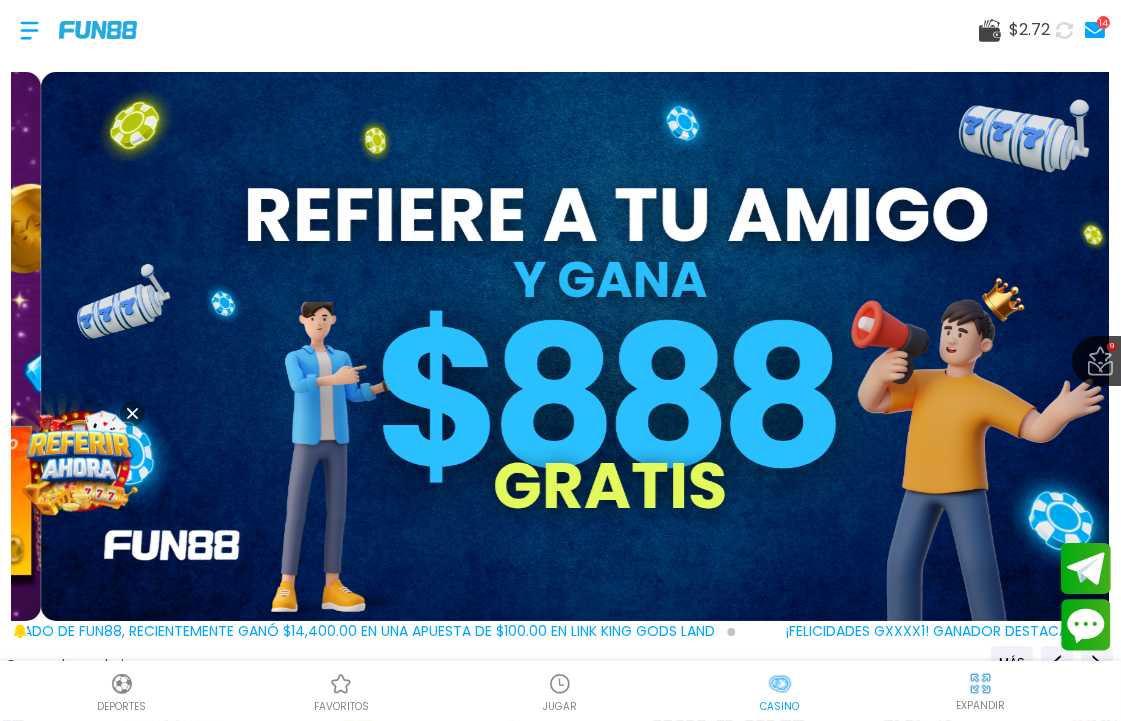 click 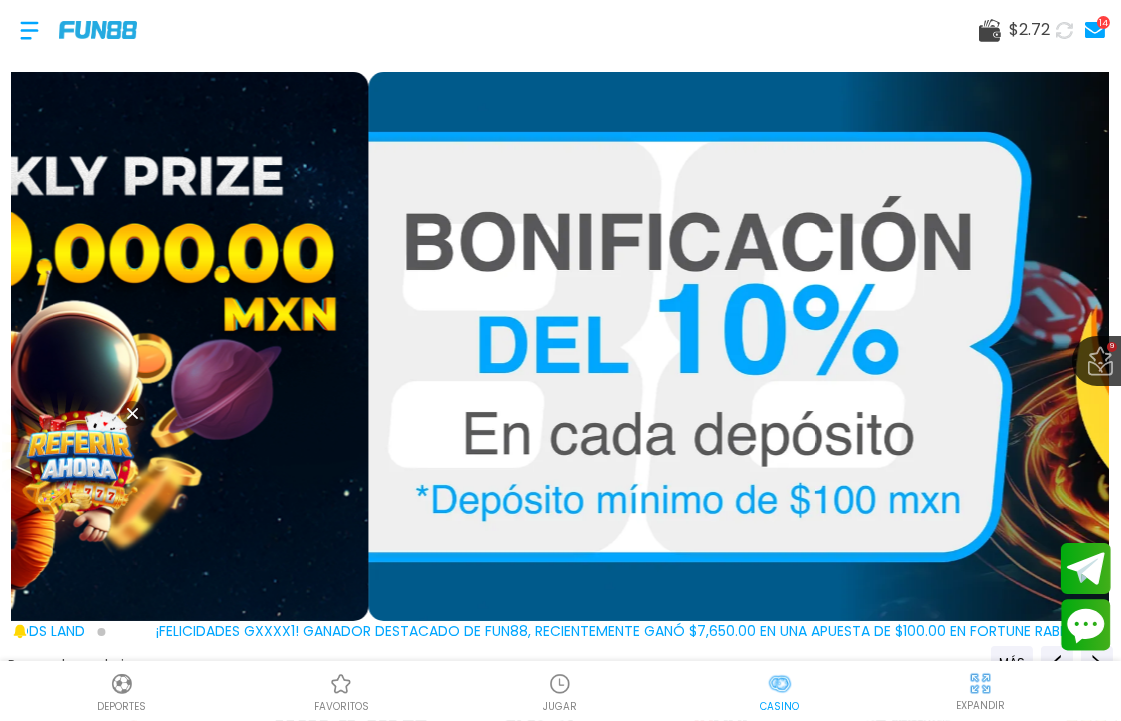 click 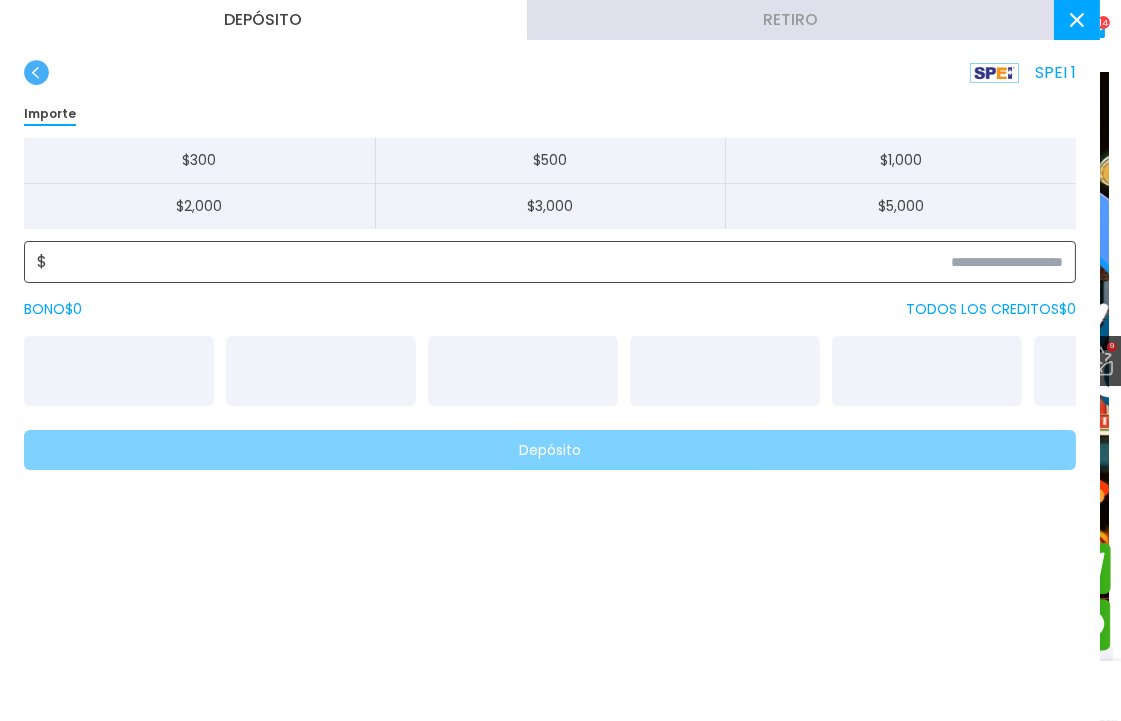 click at bounding box center (555, 262) 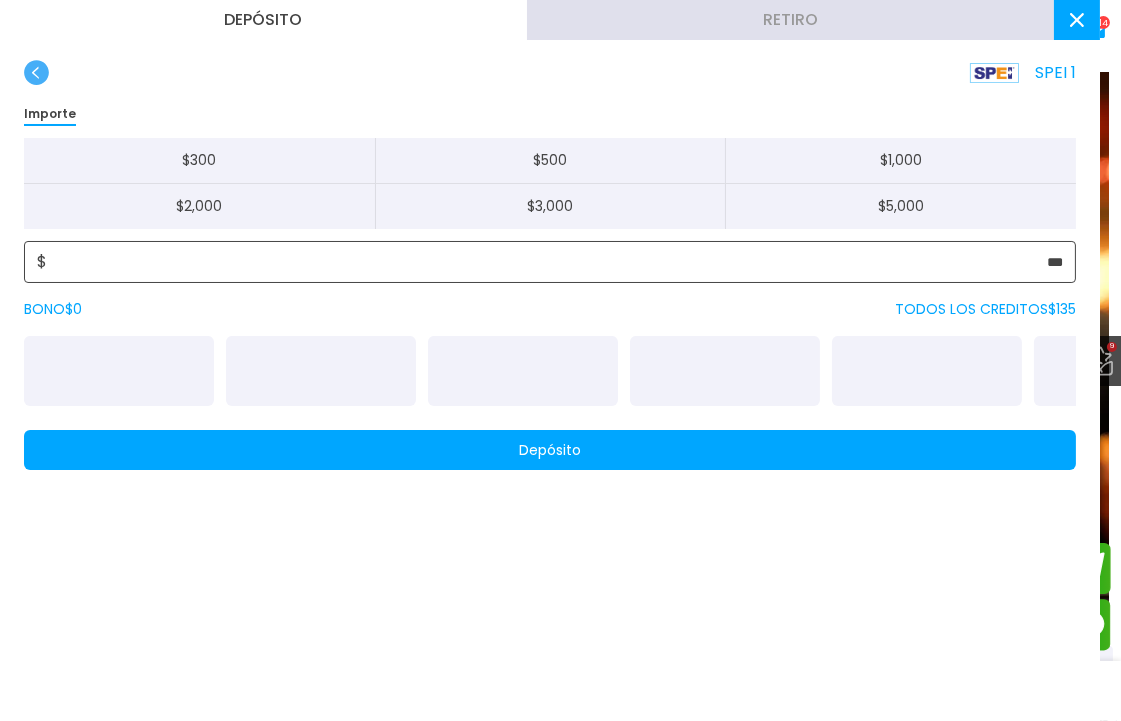 type on "***" 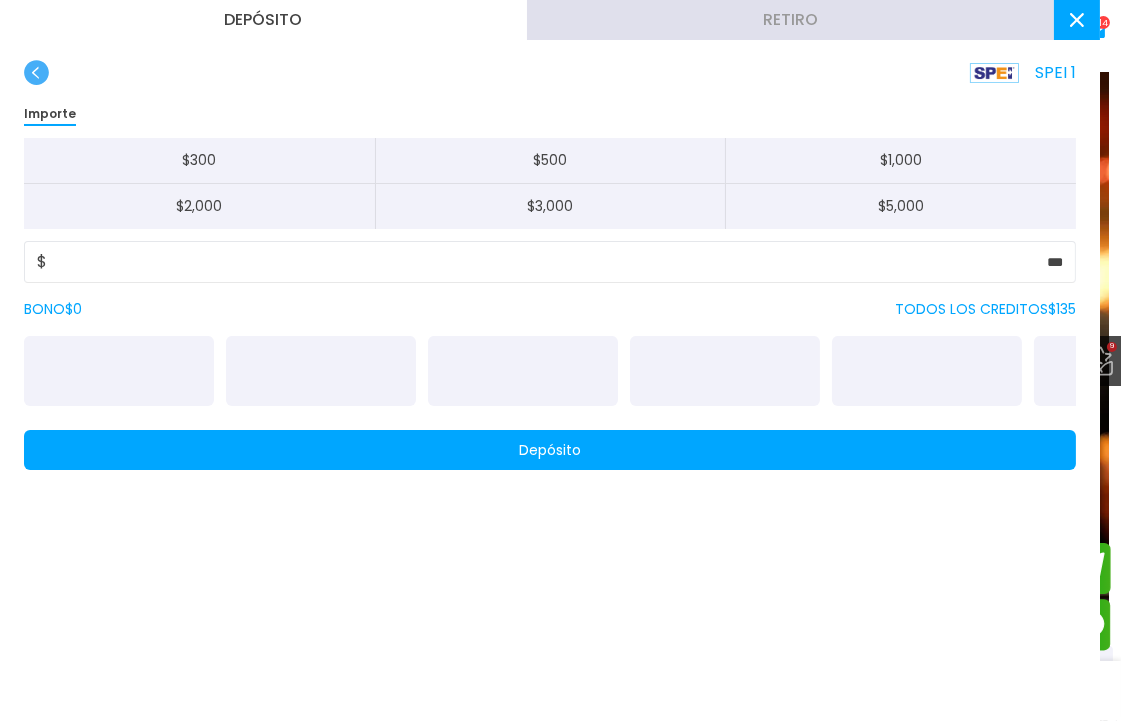 click on "Depósito" at bounding box center (550, 450) 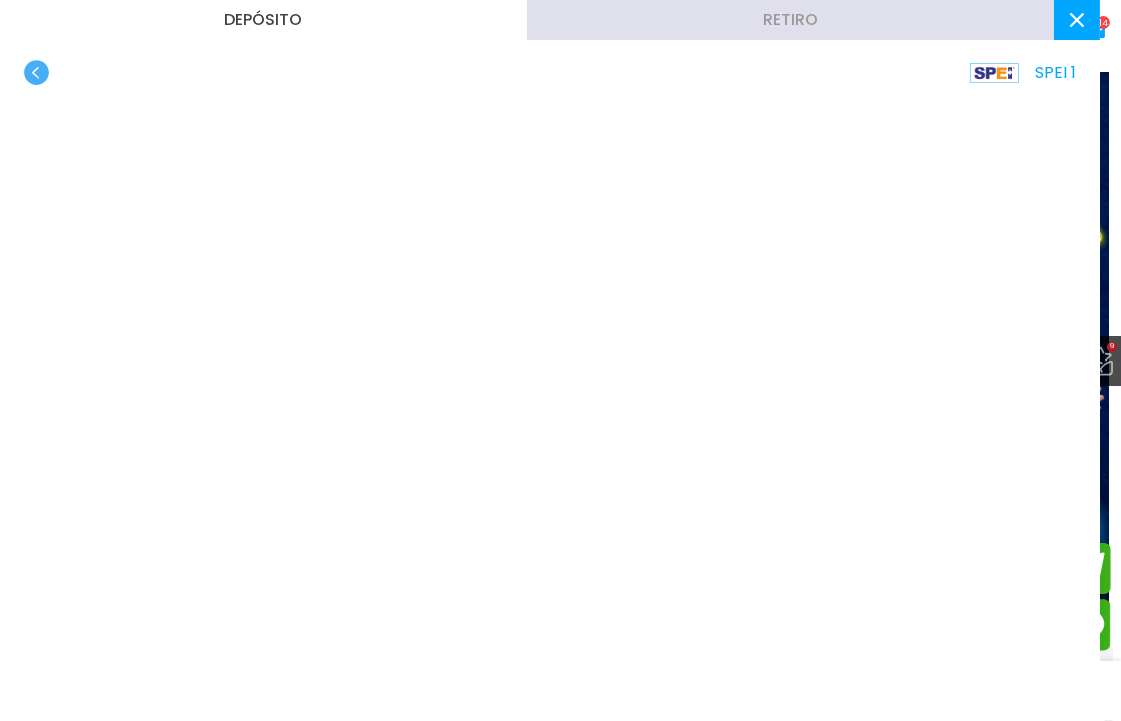 click 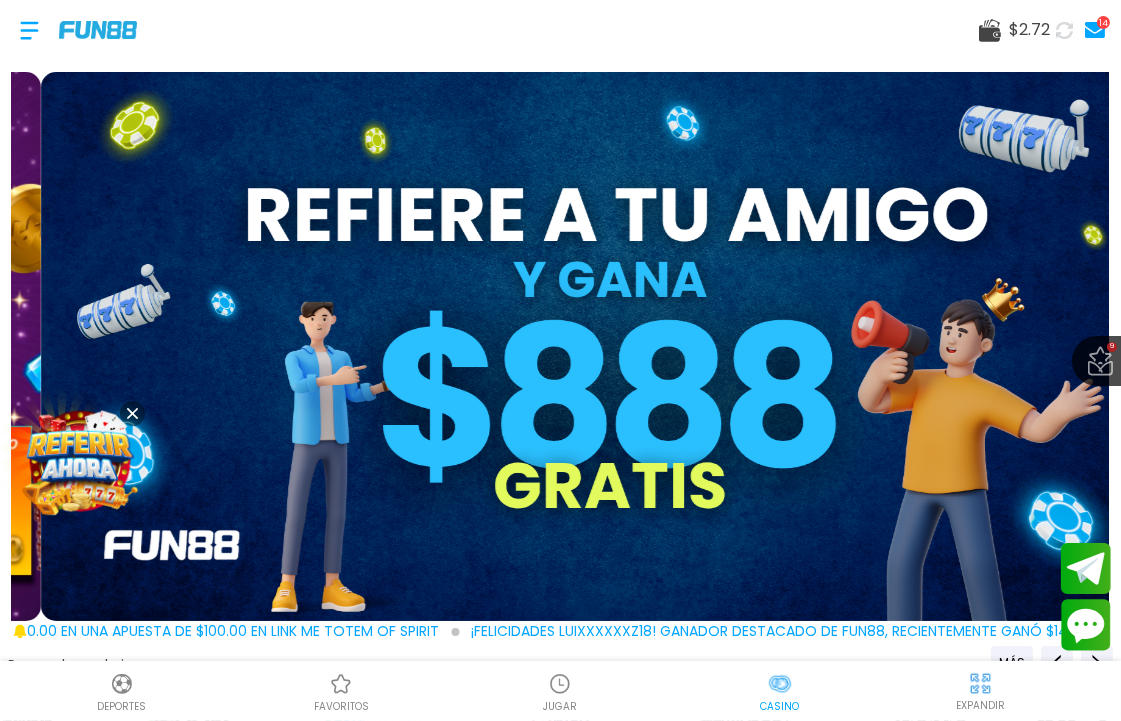 click 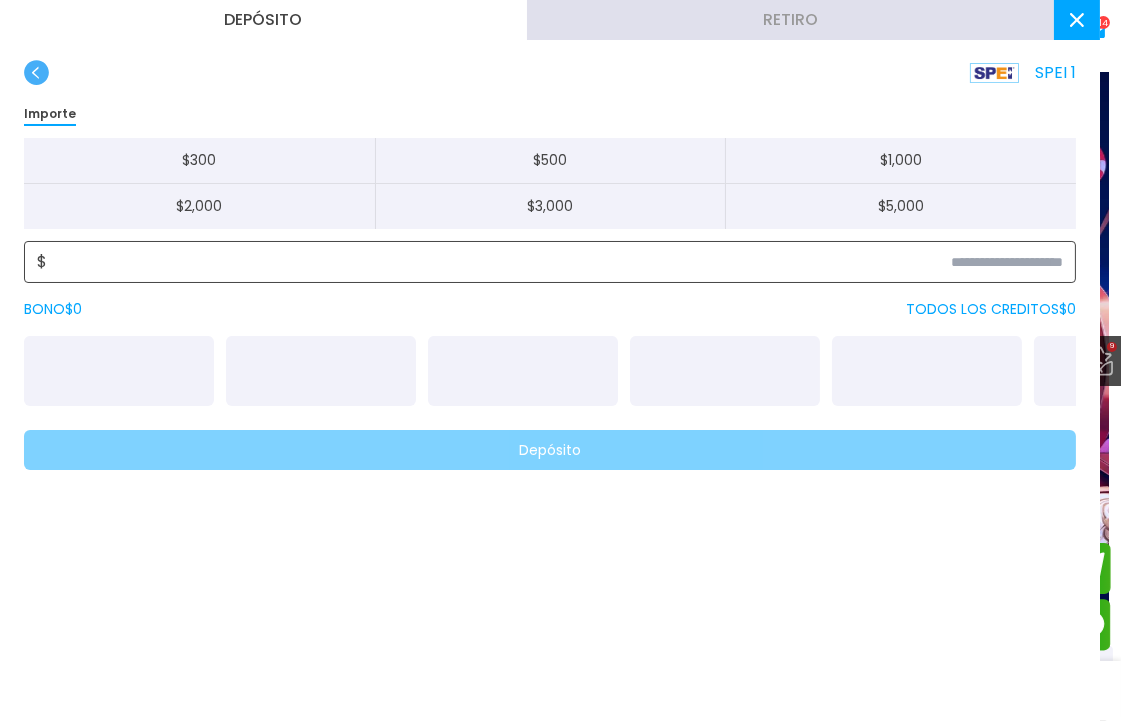 click at bounding box center [555, 262] 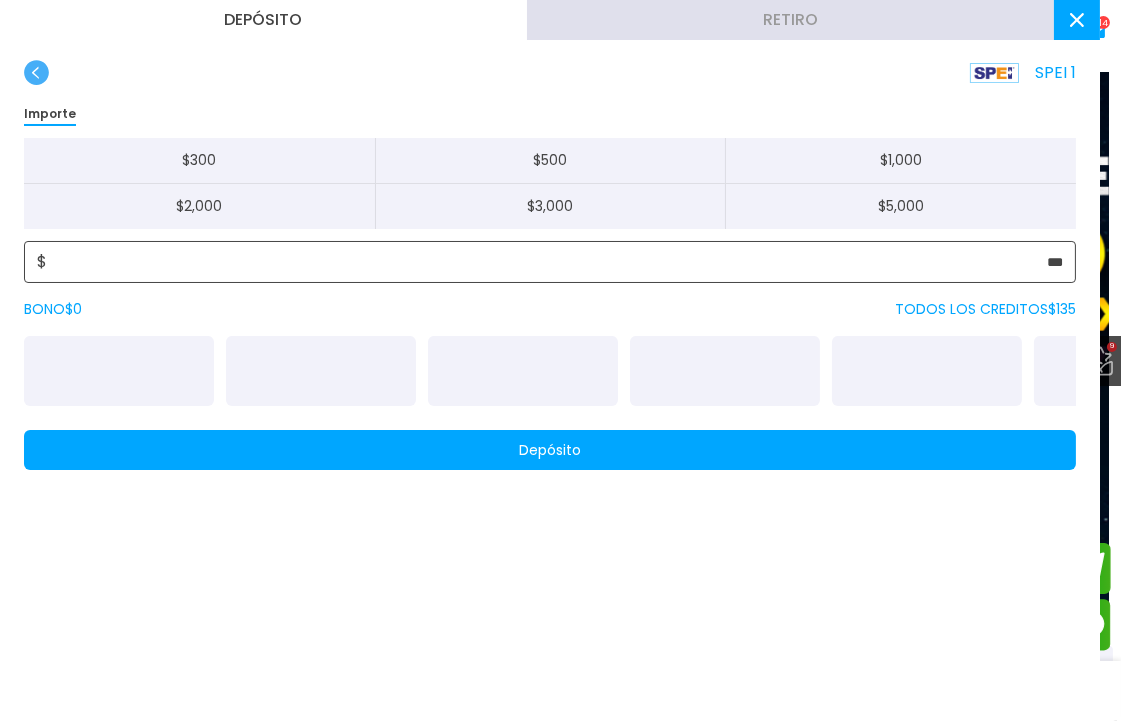 type on "***" 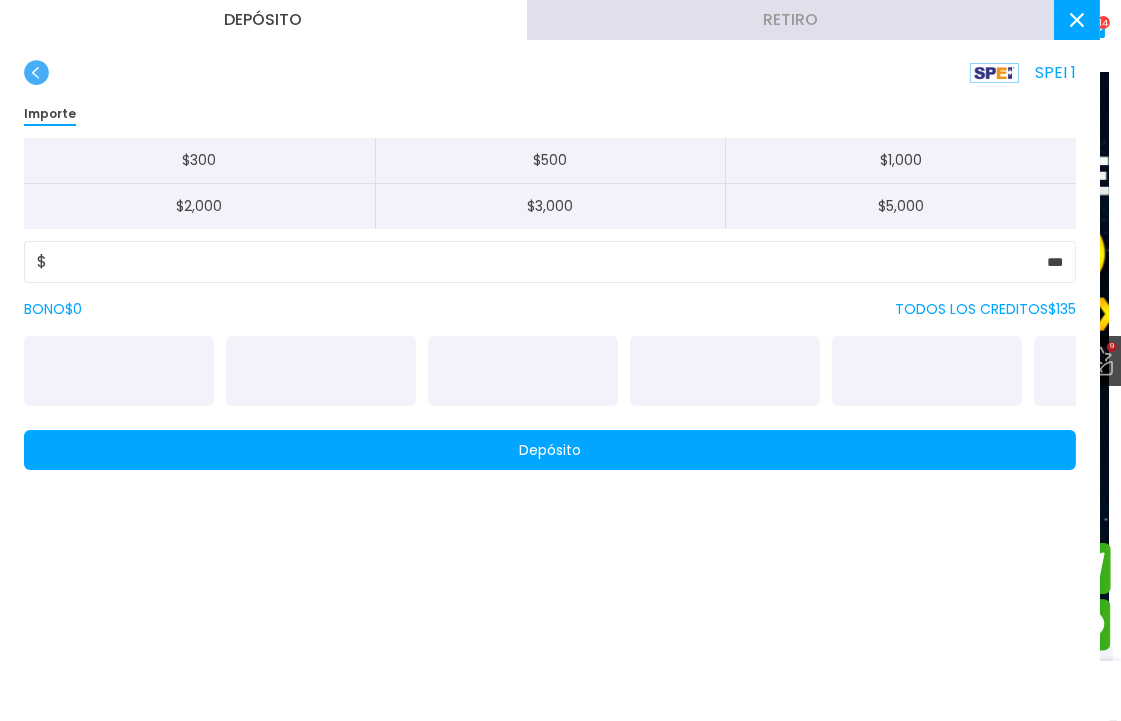 click on "Depósito" at bounding box center [550, 450] 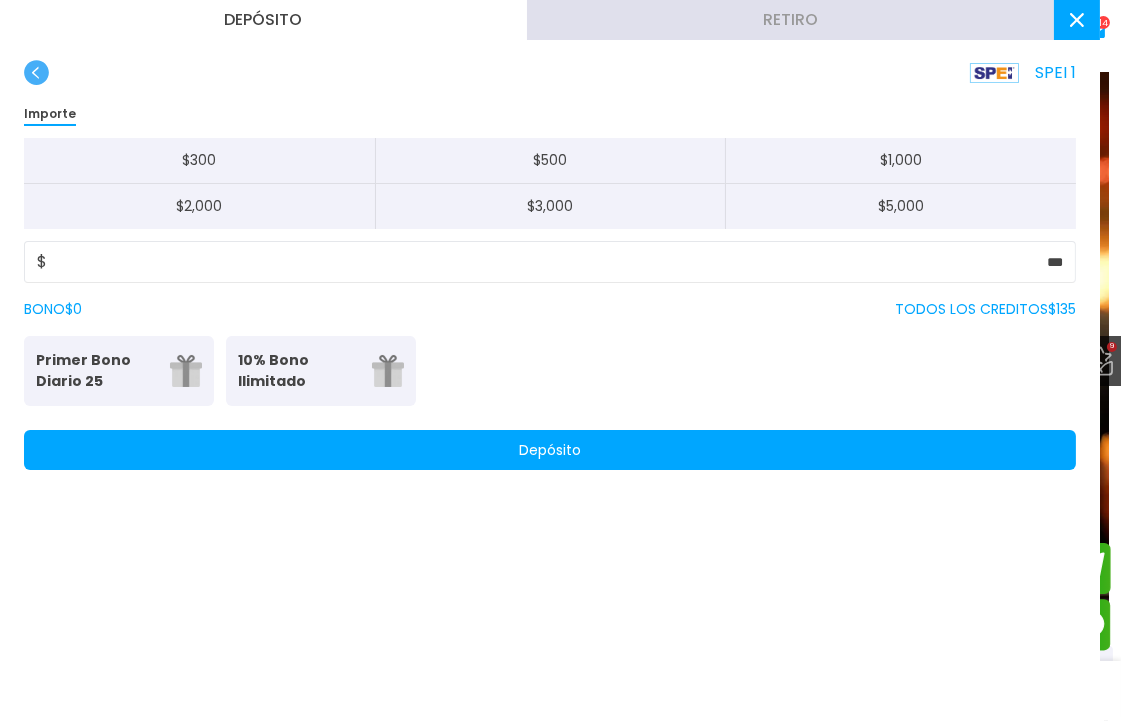 click at bounding box center (1077, 20) 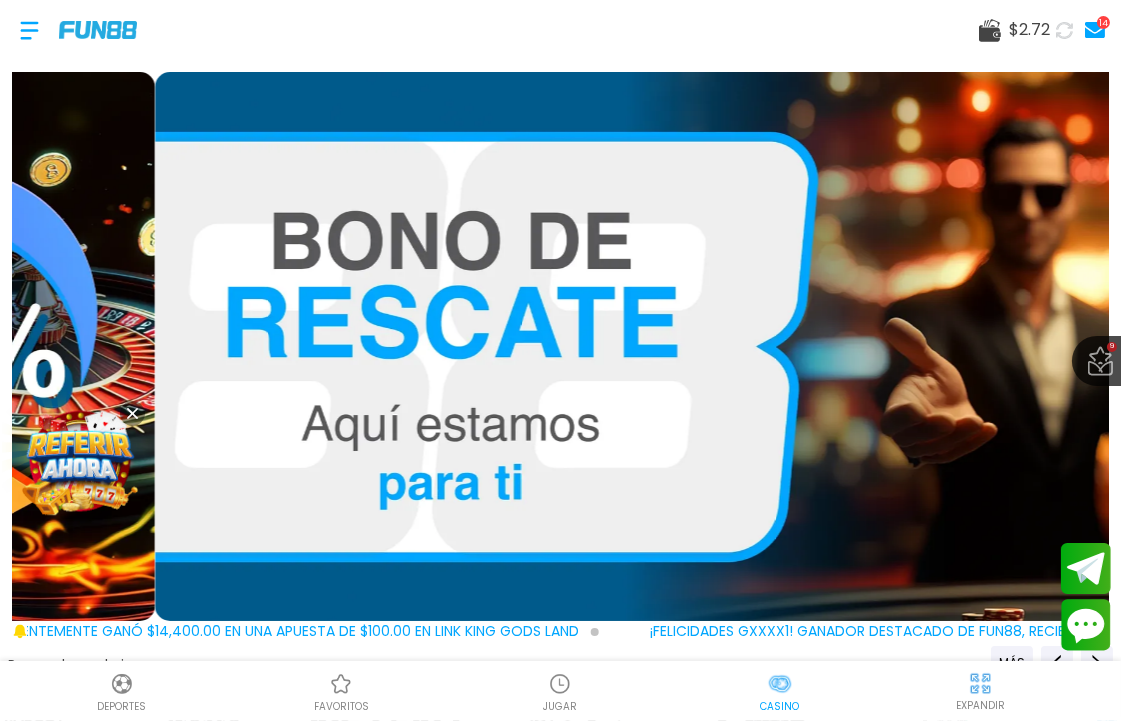 click 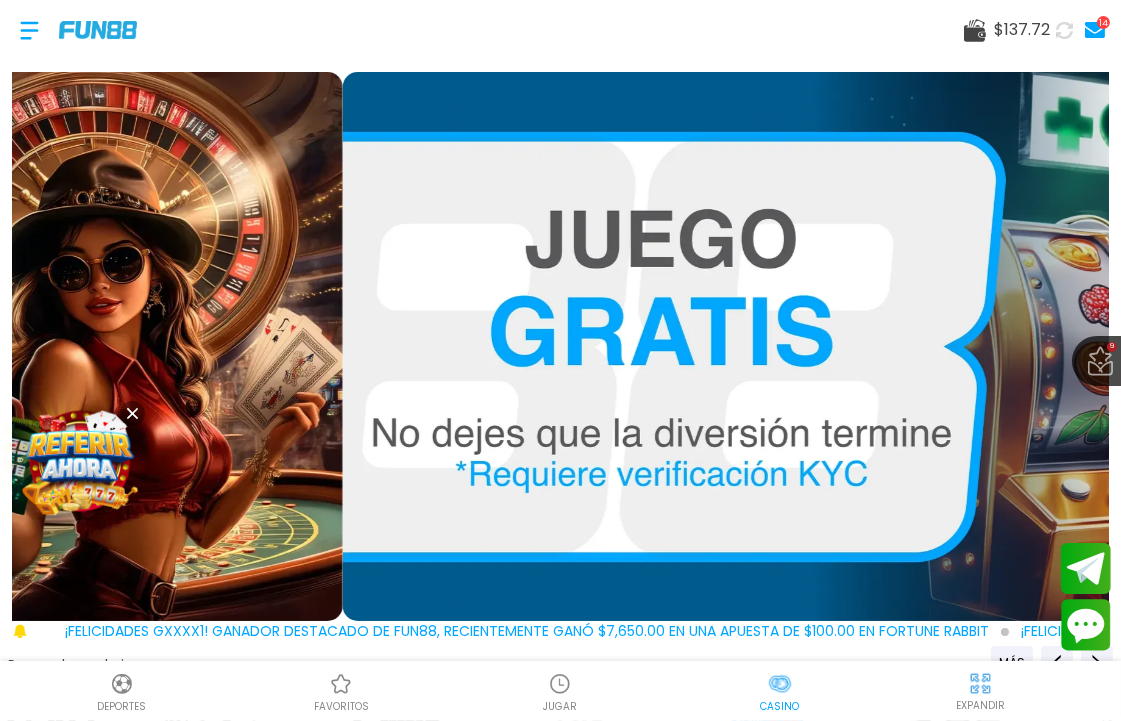 click at bounding box center [560, 684] 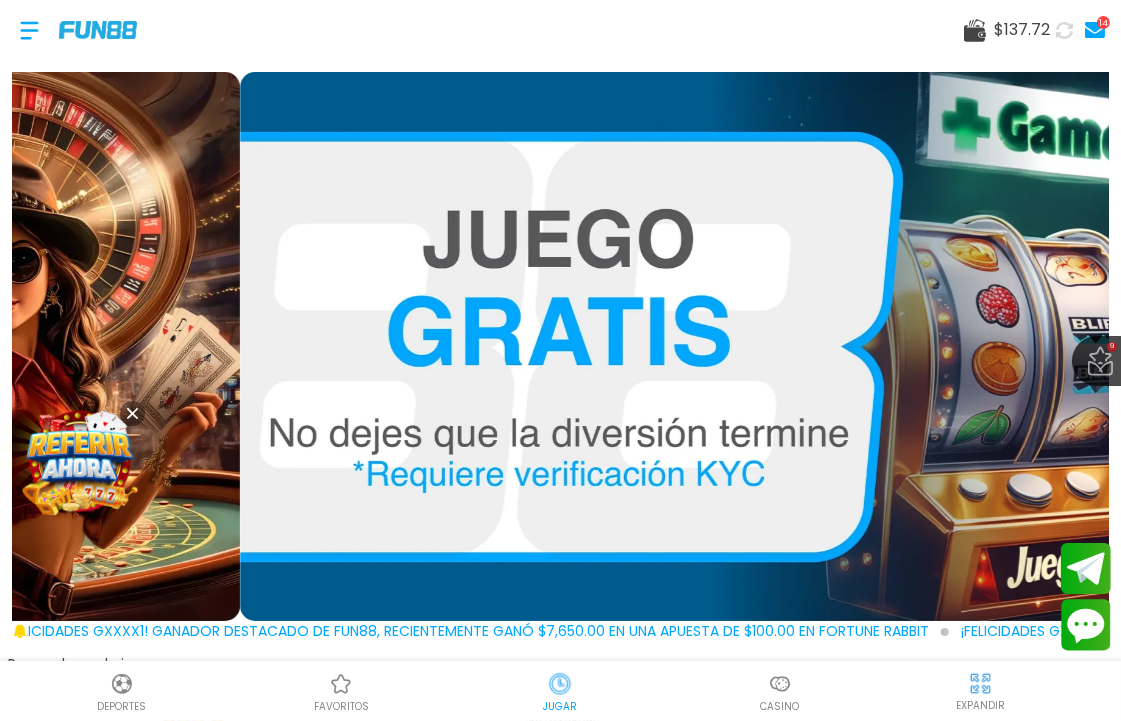 scroll, scrollTop: 0, scrollLeft: 0, axis: both 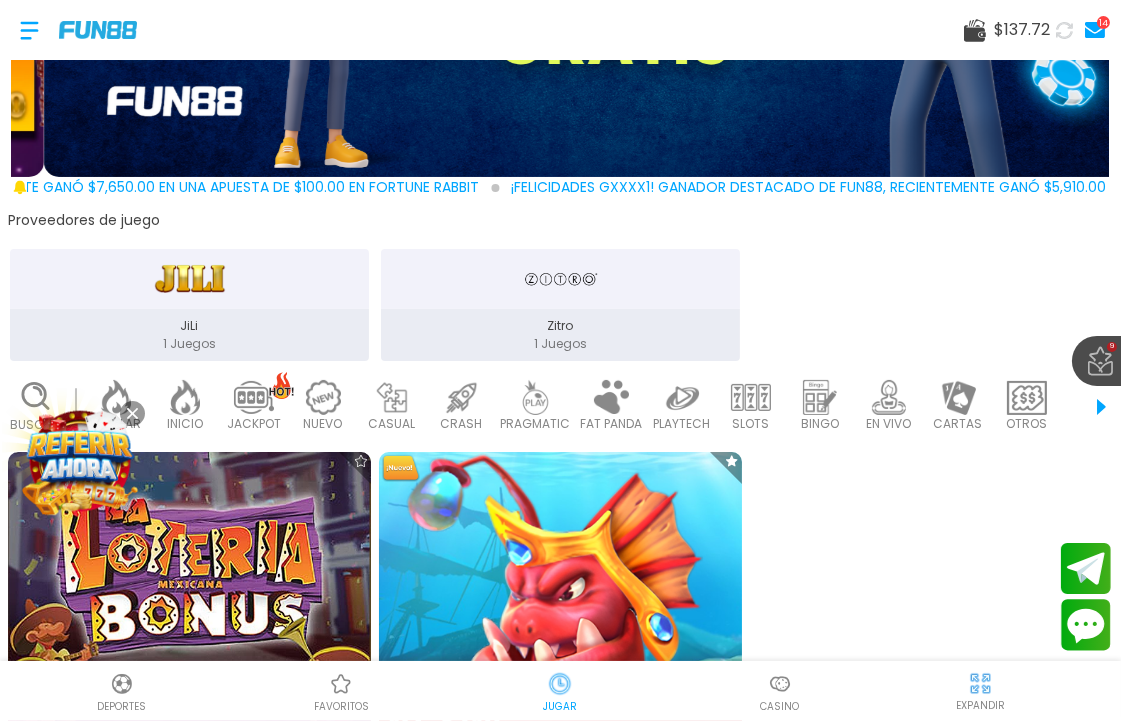 click at bounding box center (560, 633) 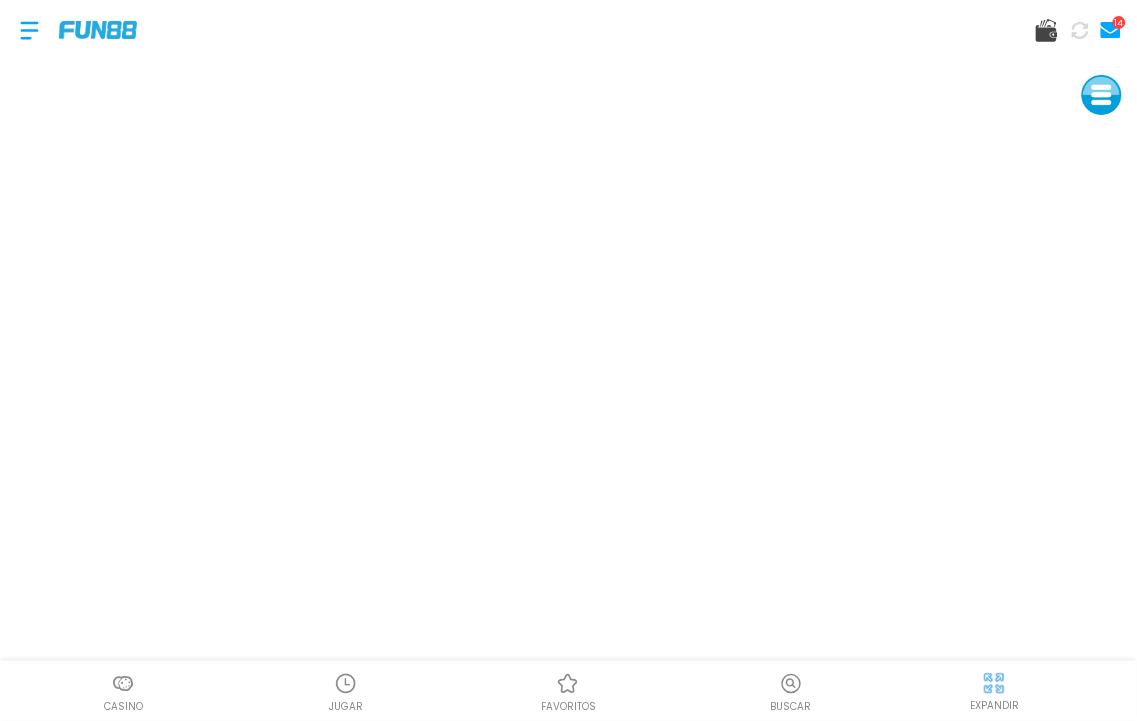 click at bounding box center [1051, 30] 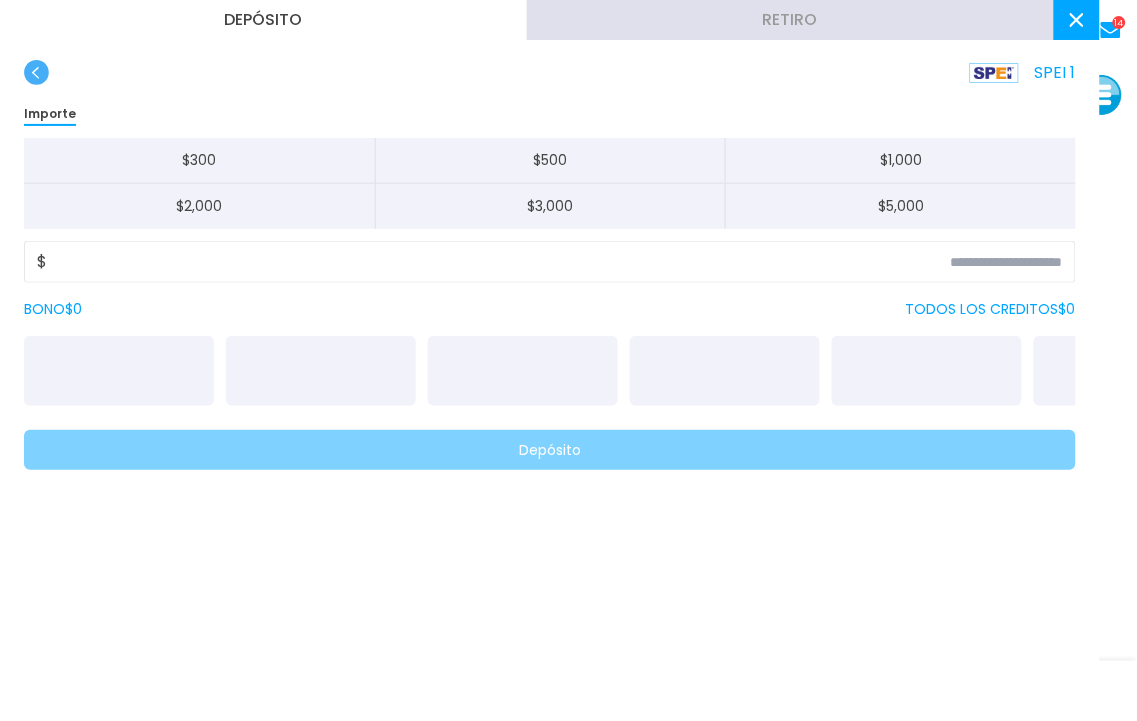 click on "Retiro" at bounding box center (790, 20) 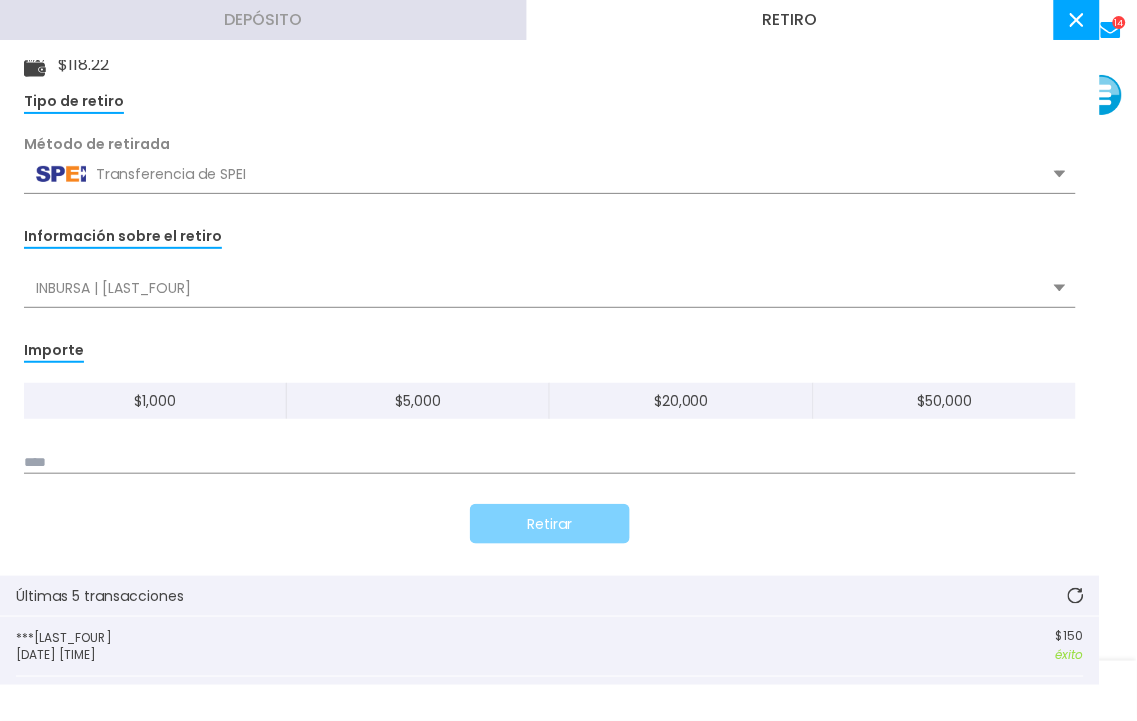scroll, scrollTop: 111, scrollLeft: 0, axis: vertical 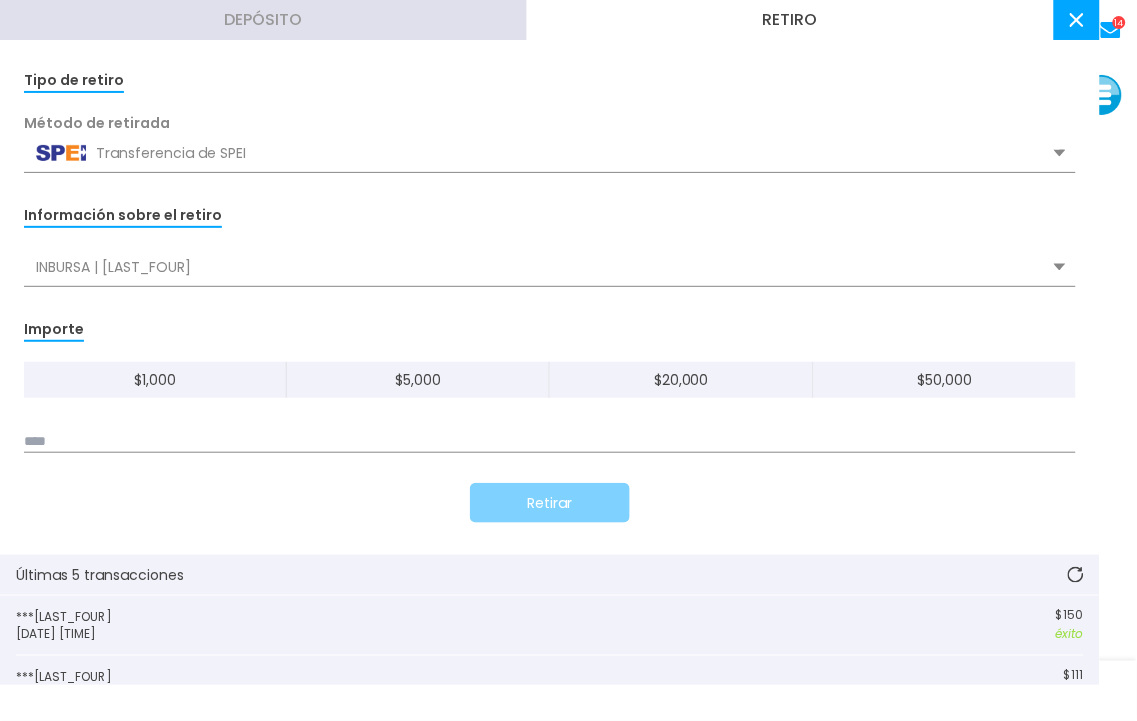 click on "$ 1,000 $ 5,000 $ 20,000 $ 50,000" at bounding box center (550, 407) 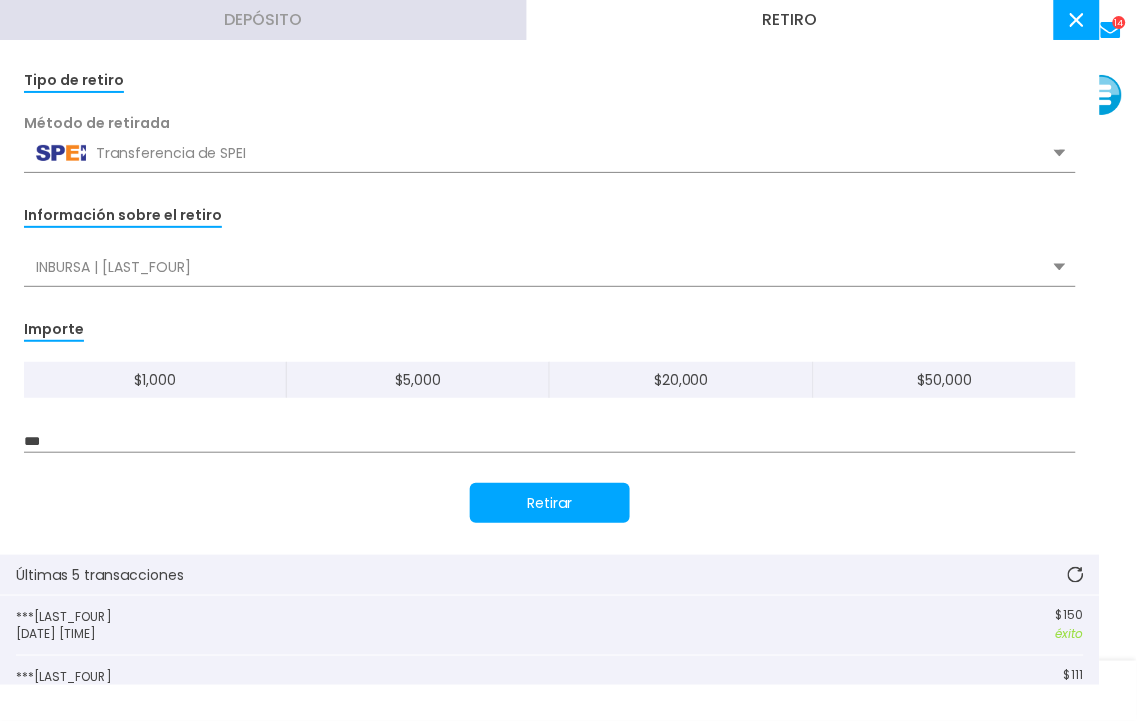 type on "***" 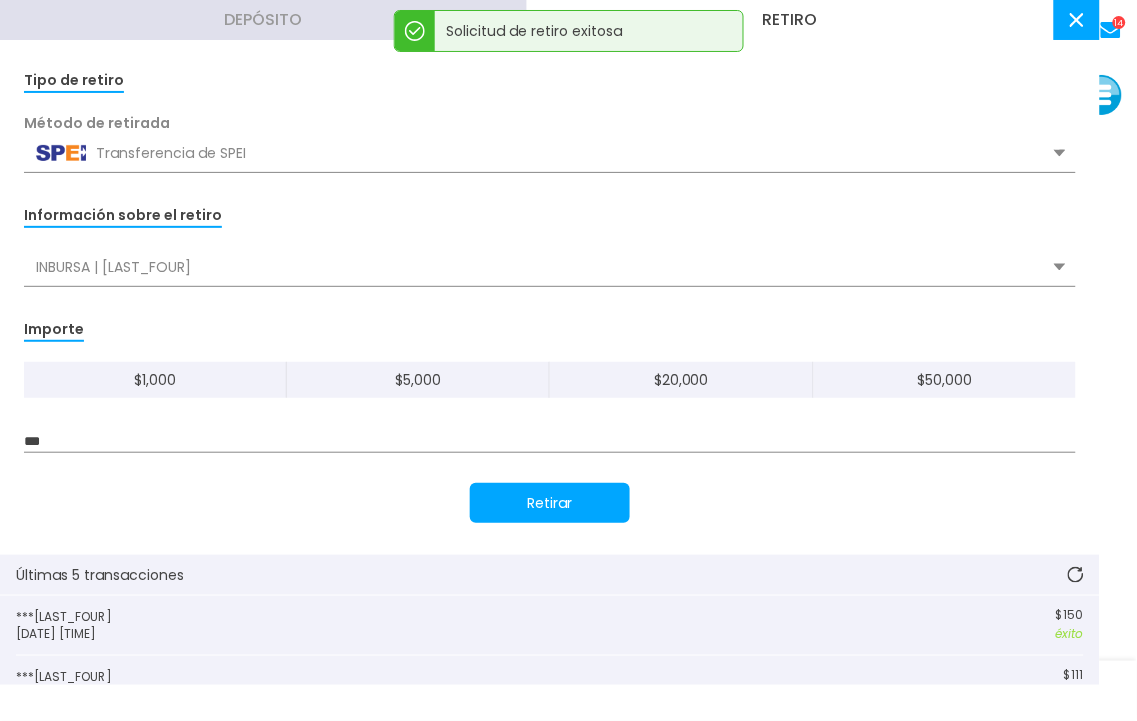 click at bounding box center (1077, 20) 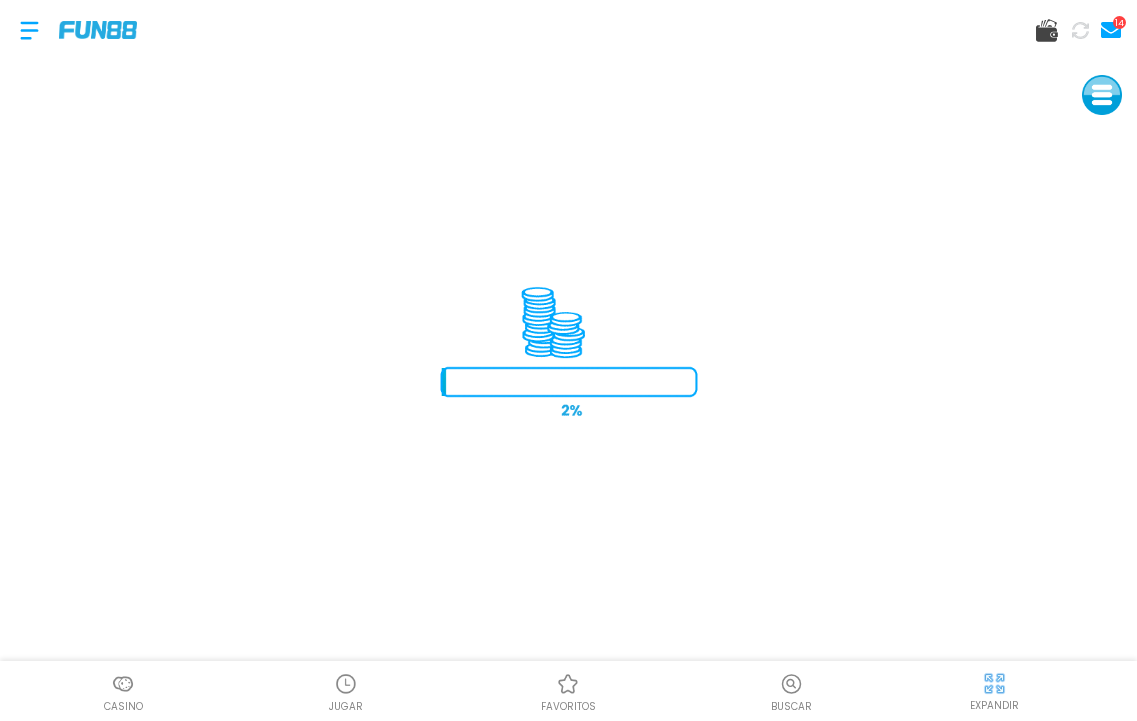 scroll, scrollTop: 0, scrollLeft: 0, axis: both 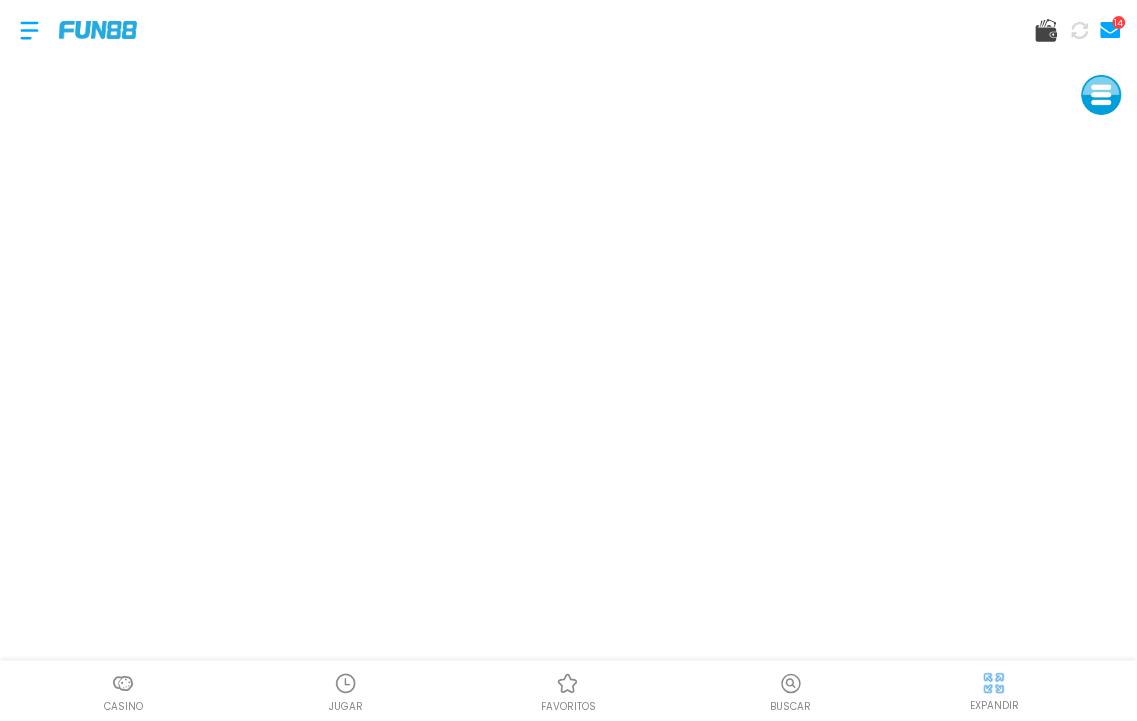 click at bounding box center [346, 684] 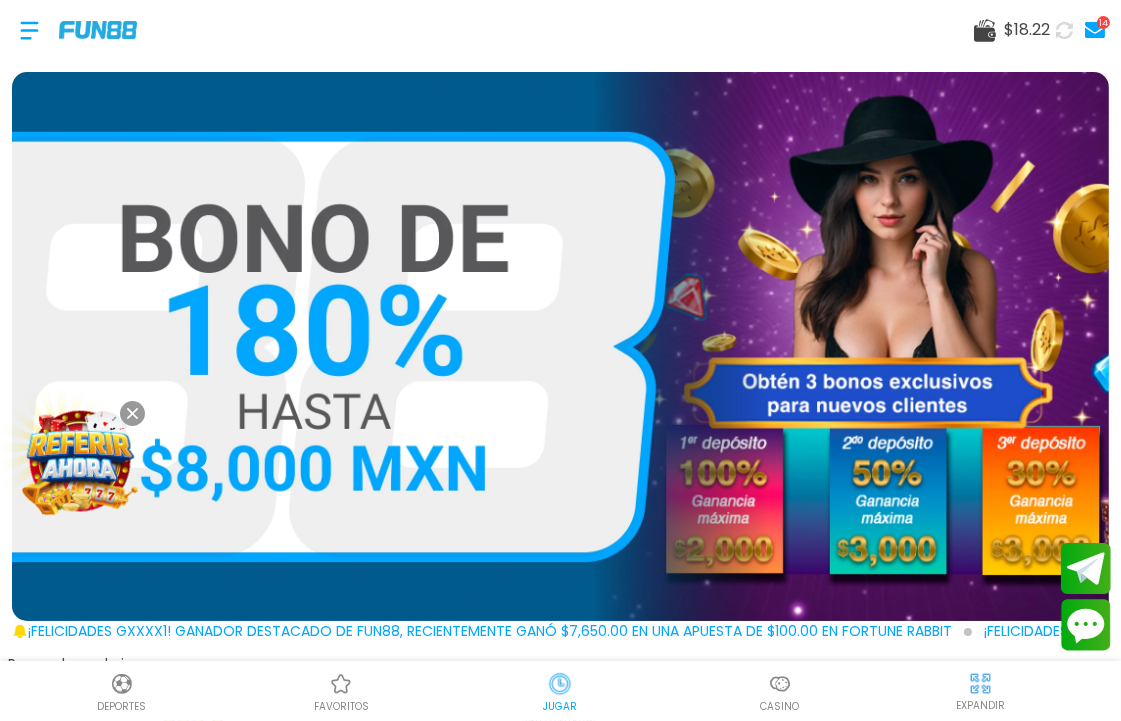 click 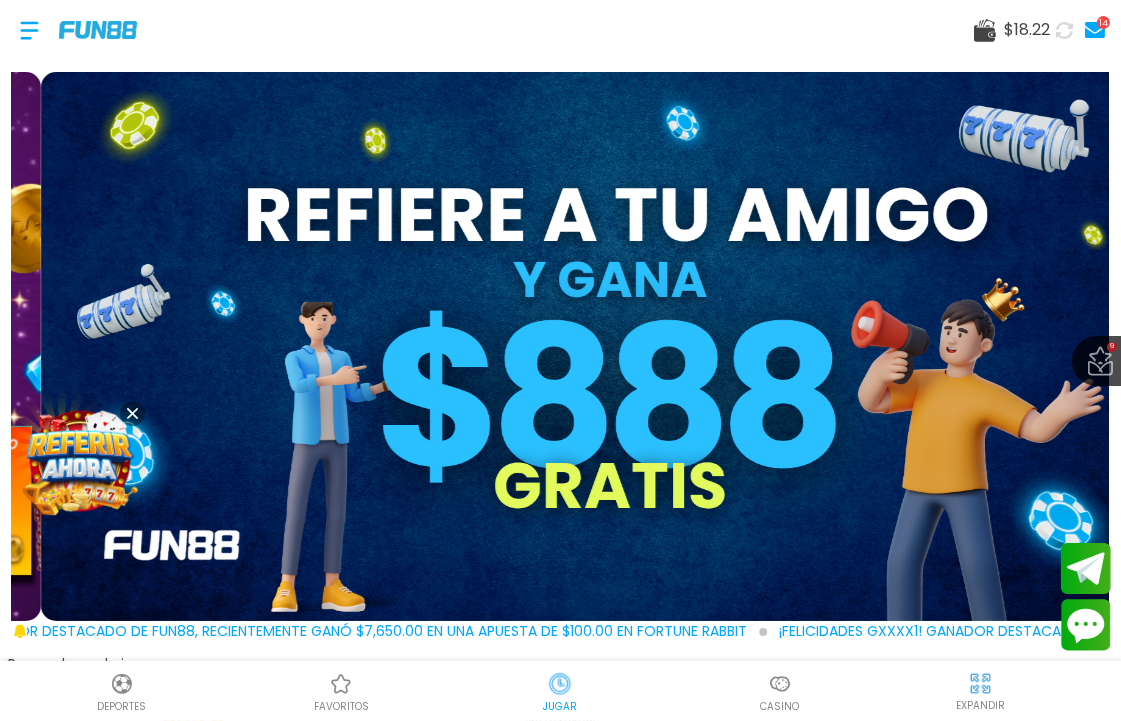 click at bounding box center [780, 684] 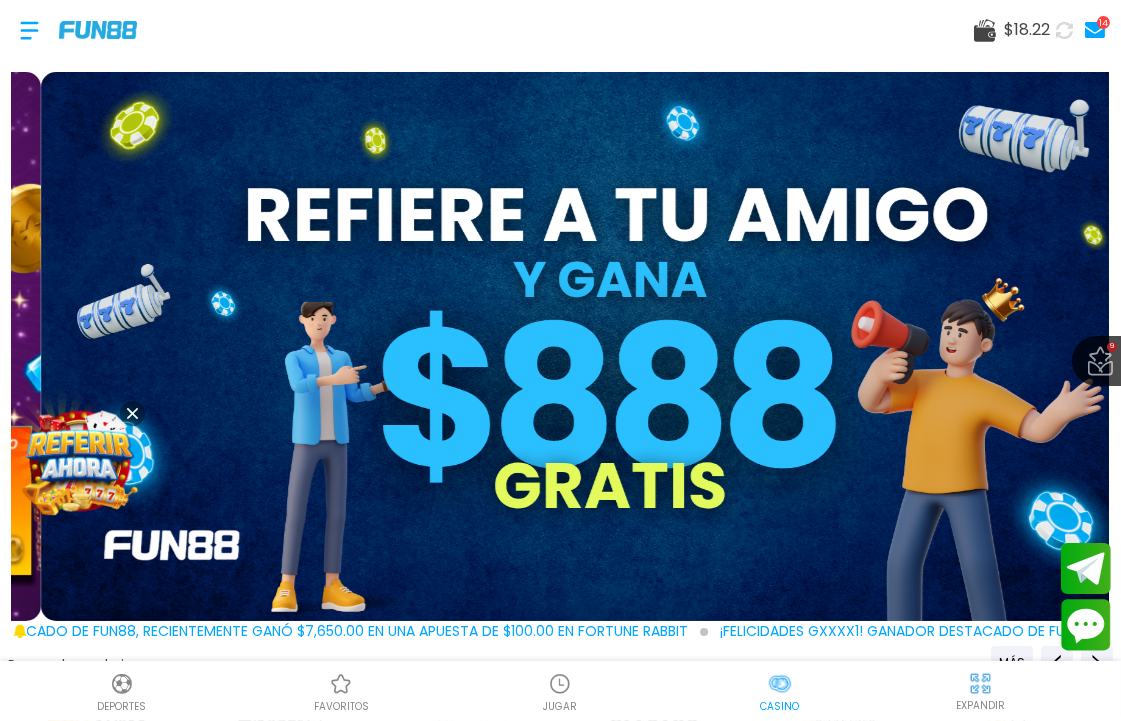 scroll, scrollTop: 0, scrollLeft: 31, axis: horizontal 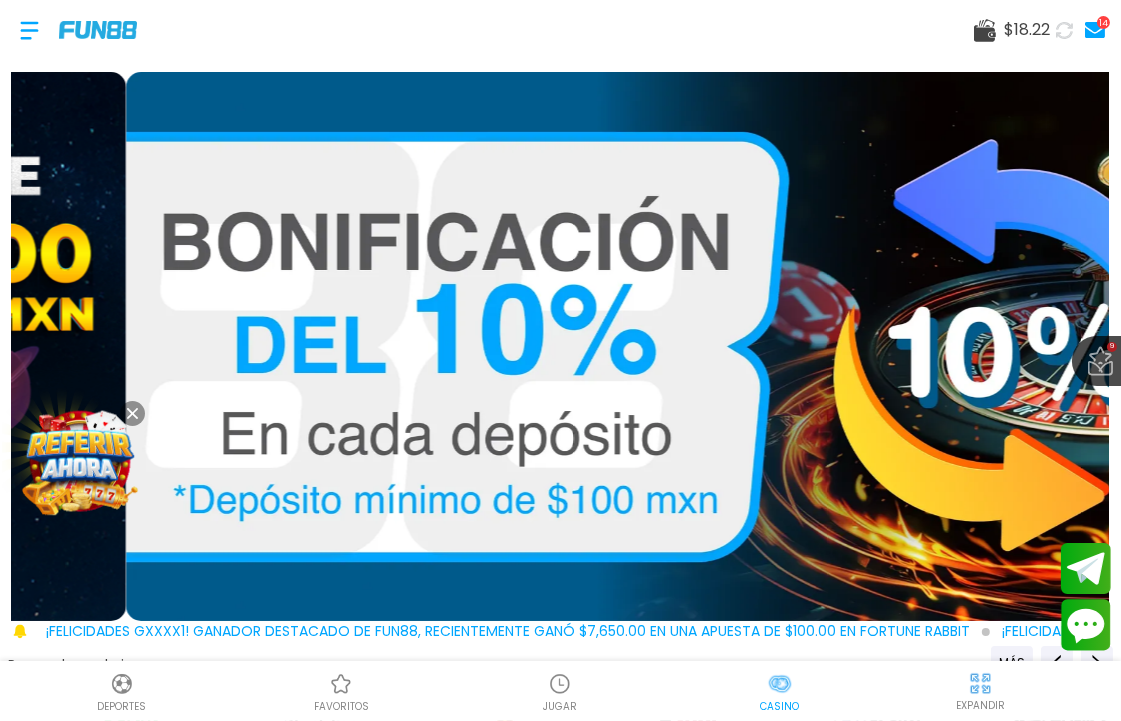 click at bounding box center (560, 684) 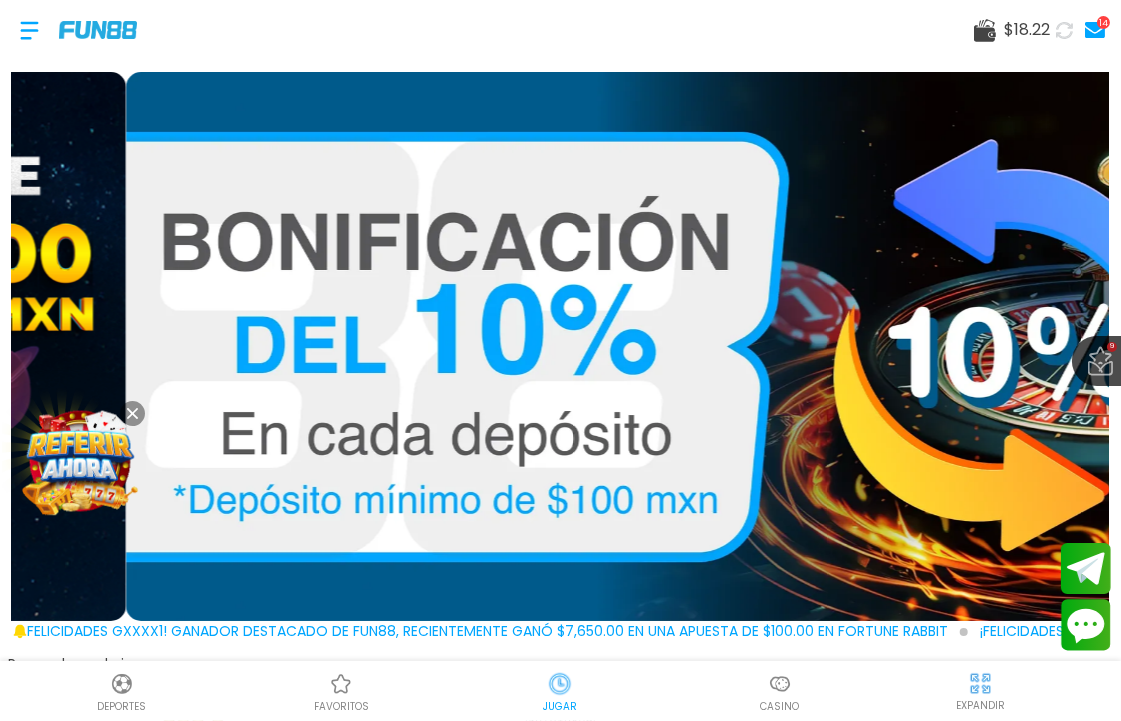 scroll, scrollTop: 0, scrollLeft: 0, axis: both 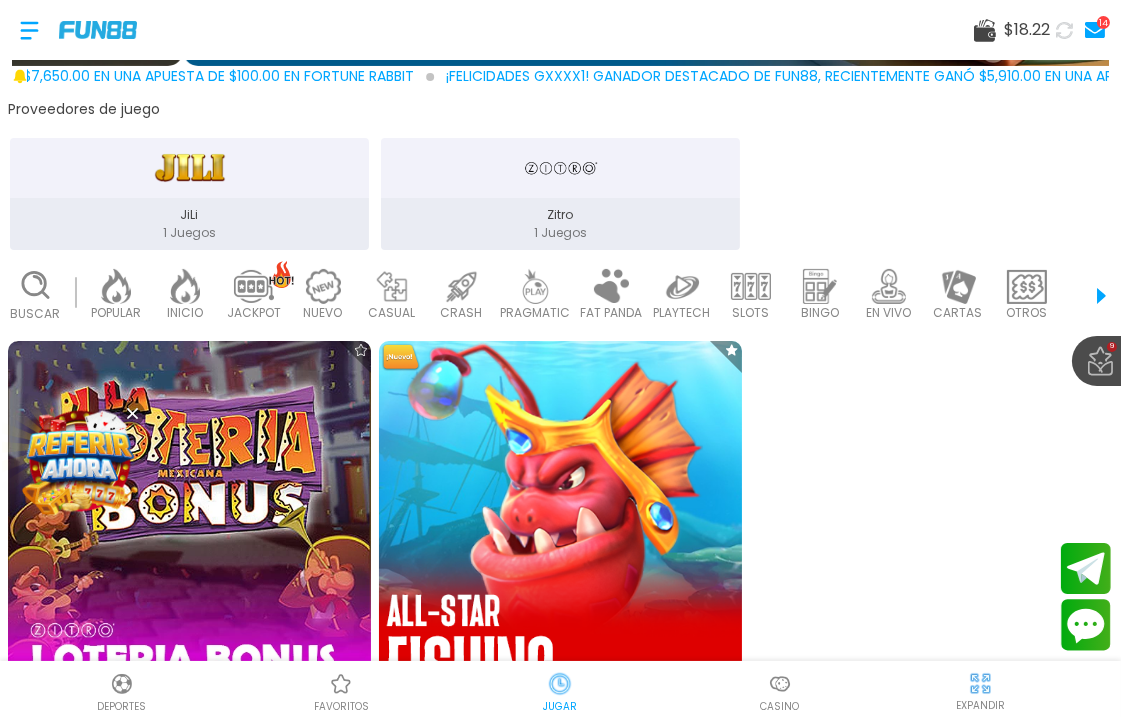click at bounding box center (560, 522) 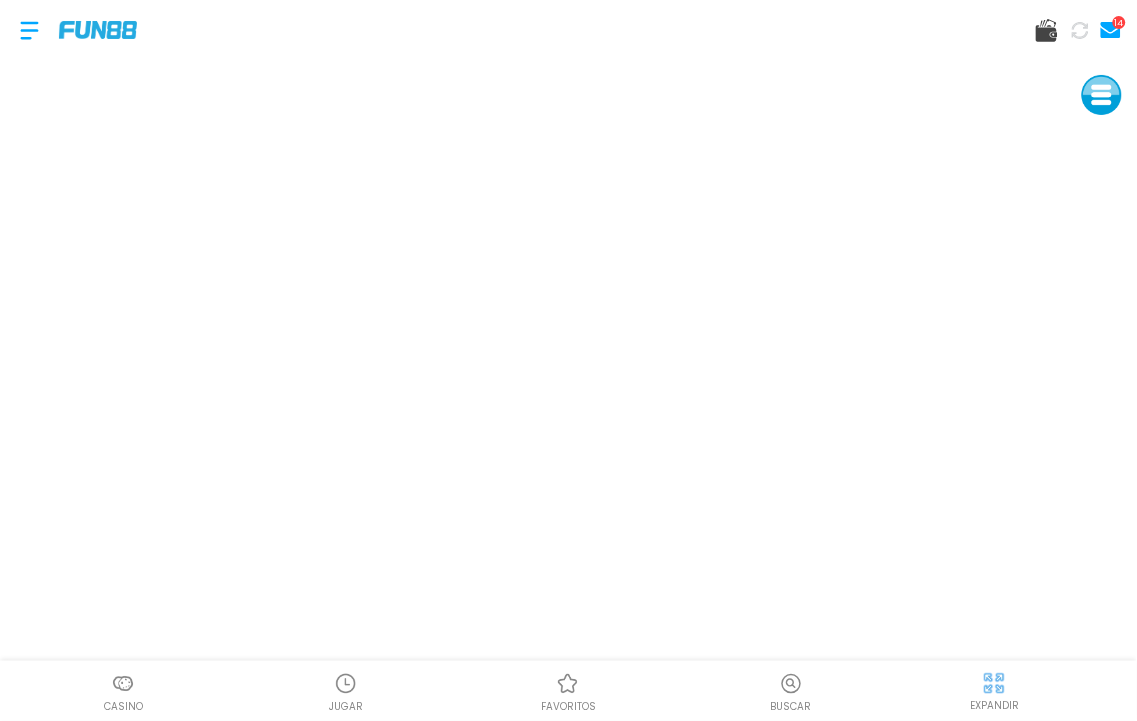 drag, startPoint x: 44, startPoint y: 24, endPoint x: 33, endPoint y: 34, distance: 14.866069 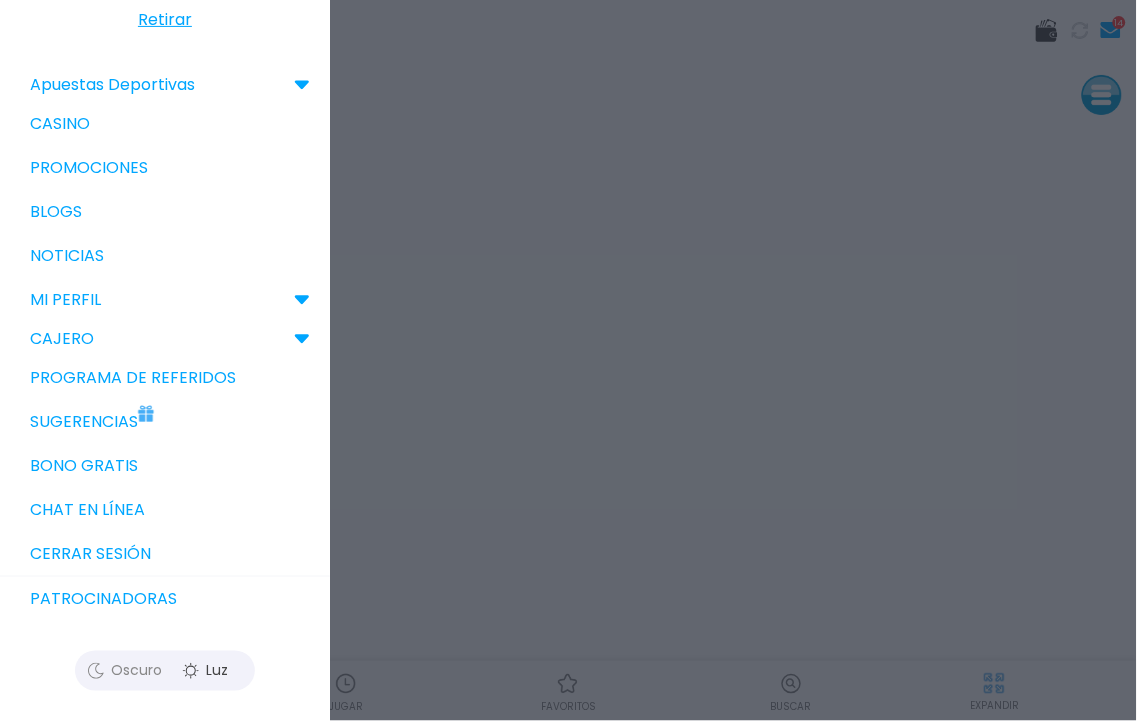scroll, scrollTop: 0, scrollLeft: 0, axis: both 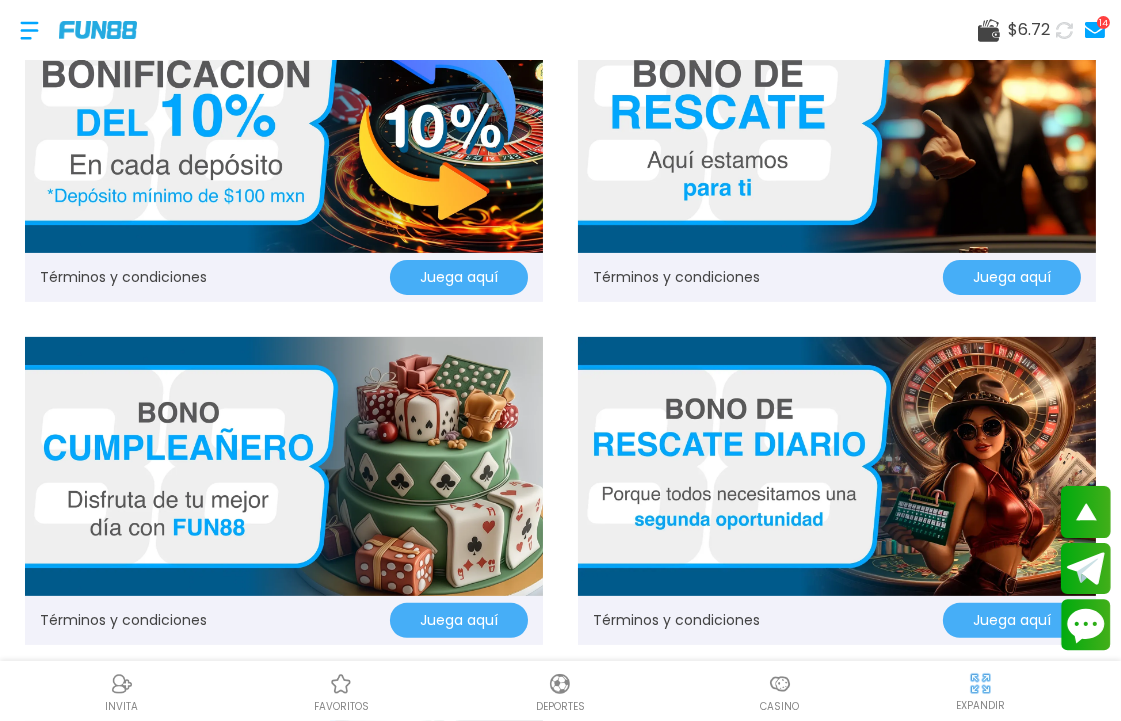 click at bounding box center [837, 466] 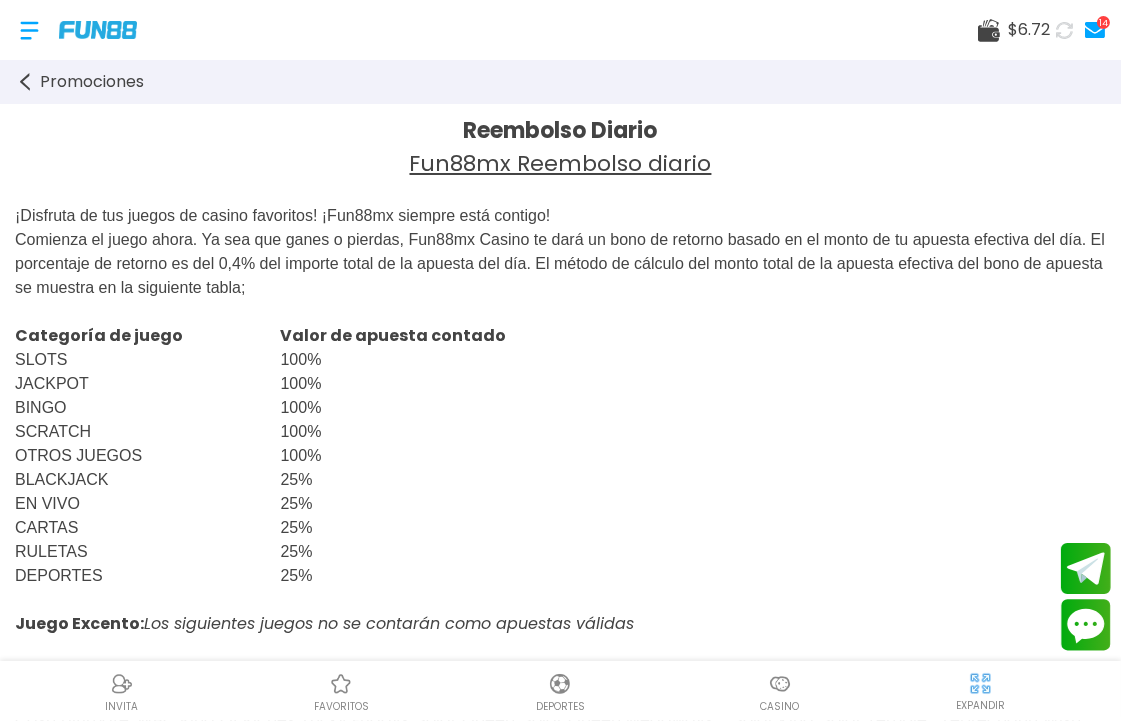 click 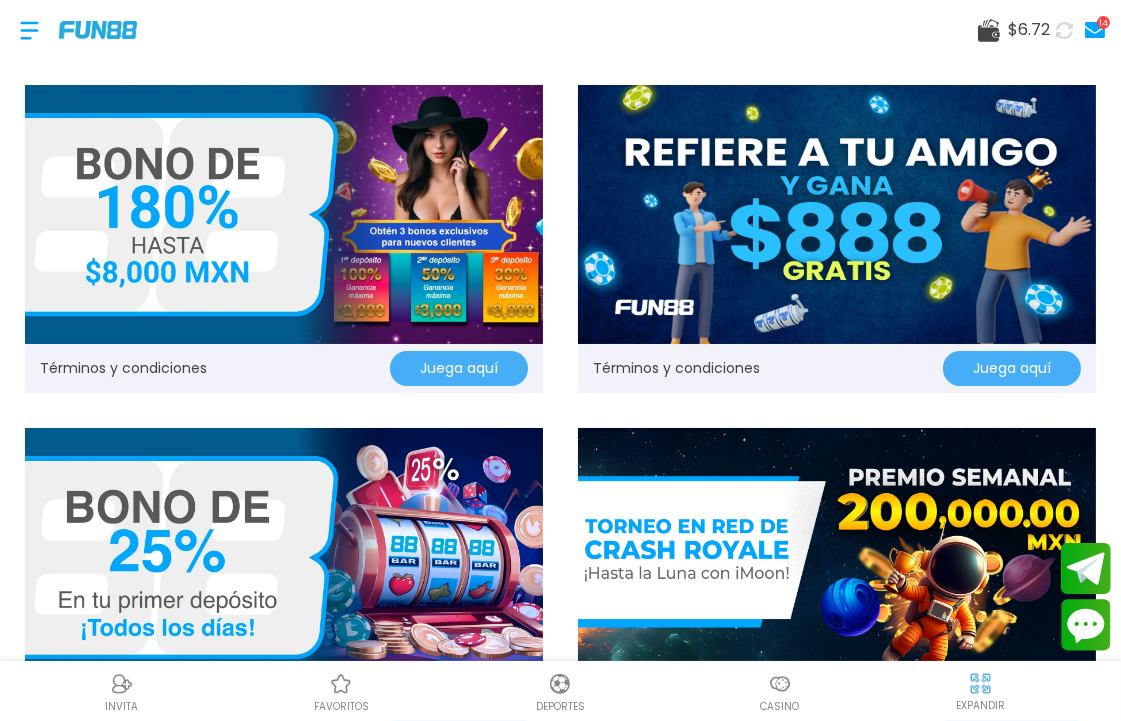 click at bounding box center (29, 30) 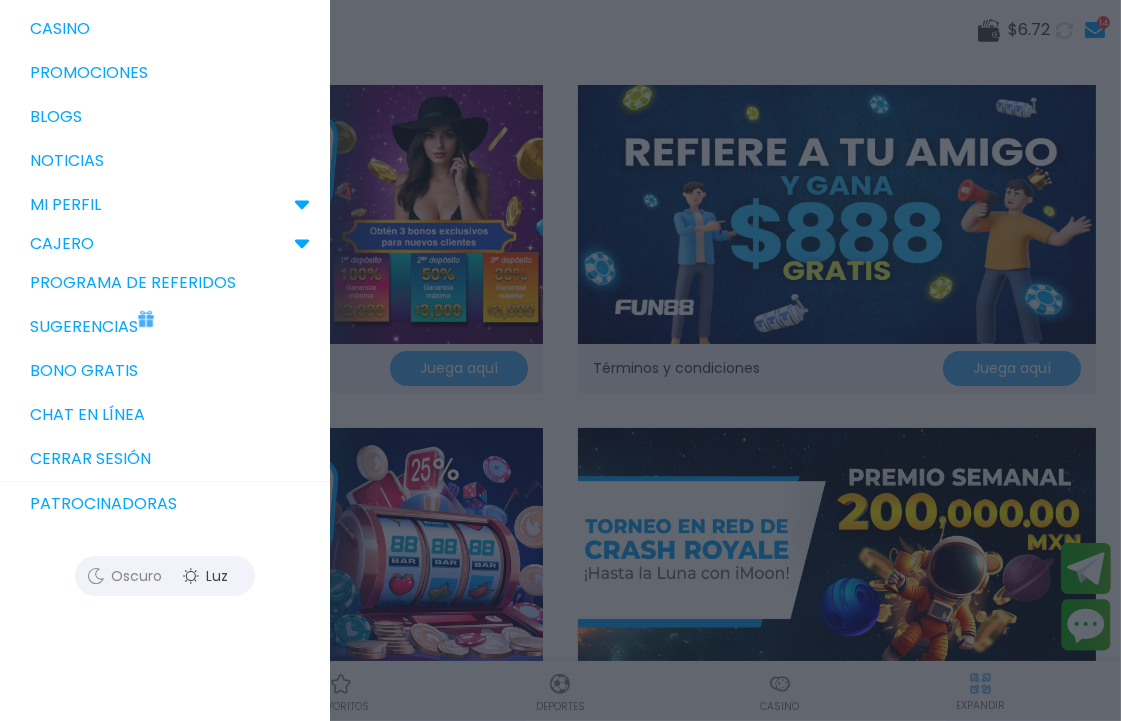 scroll, scrollTop: 332, scrollLeft: 0, axis: vertical 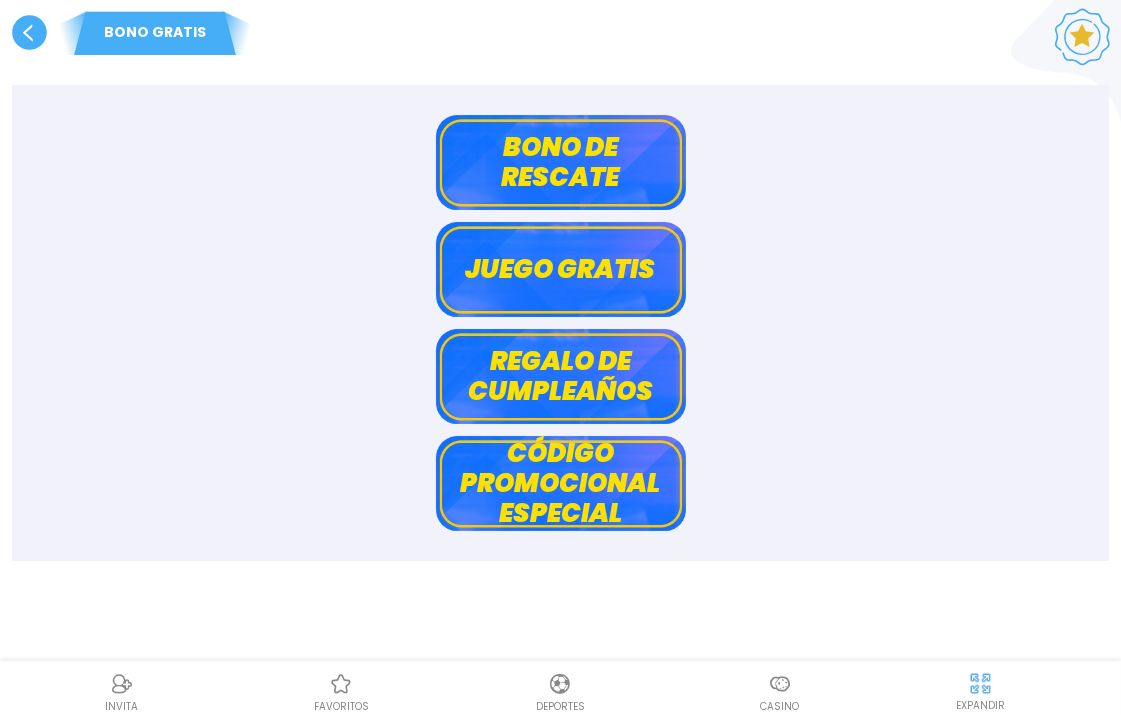 click on "Bono de rescate" at bounding box center [561, 162] 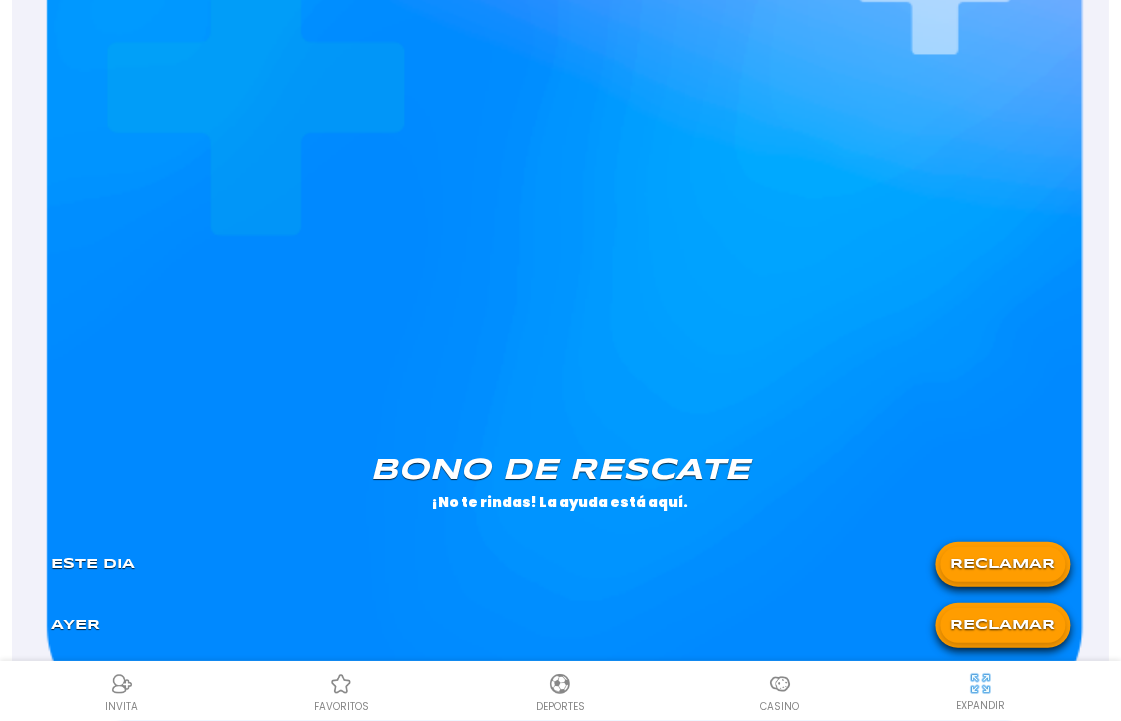 scroll, scrollTop: 1612, scrollLeft: 0, axis: vertical 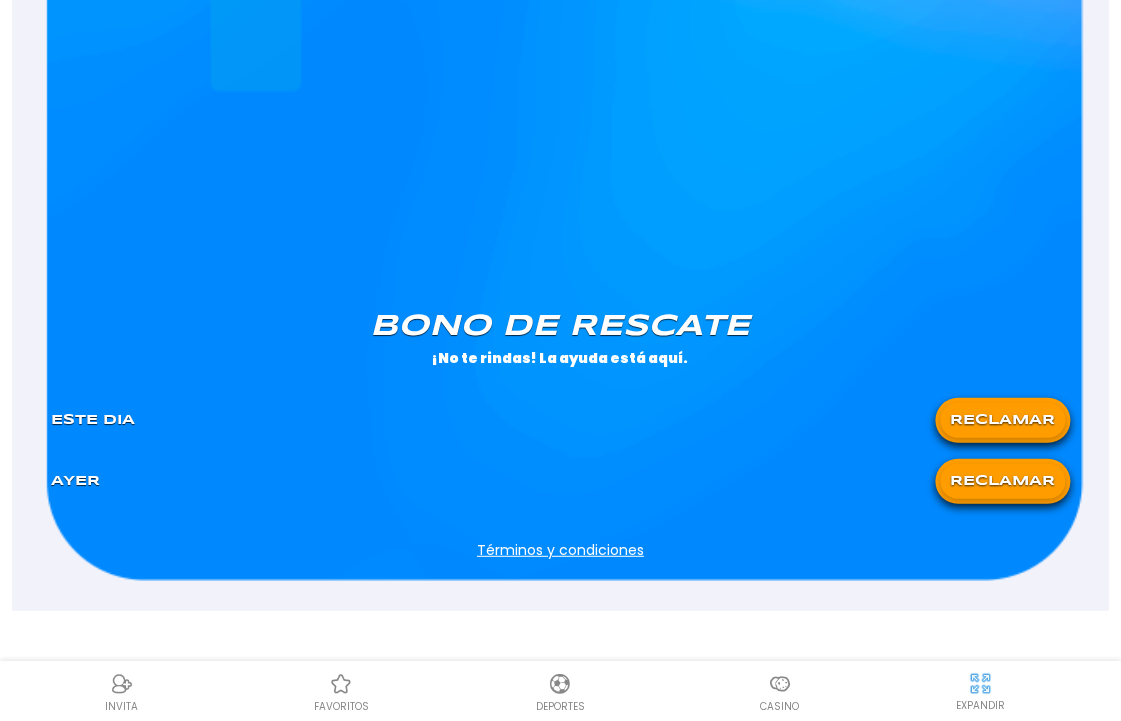 click on "RECLAMAR" at bounding box center (1002, 420) 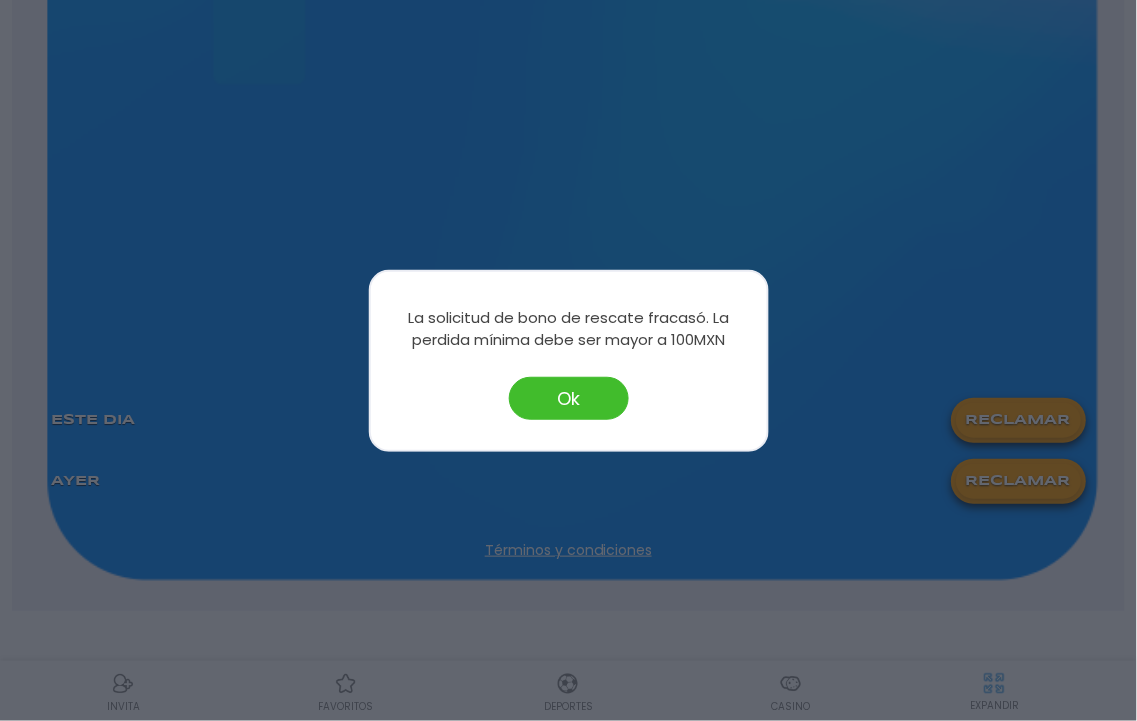 click on "Ok" at bounding box center (569, 398) 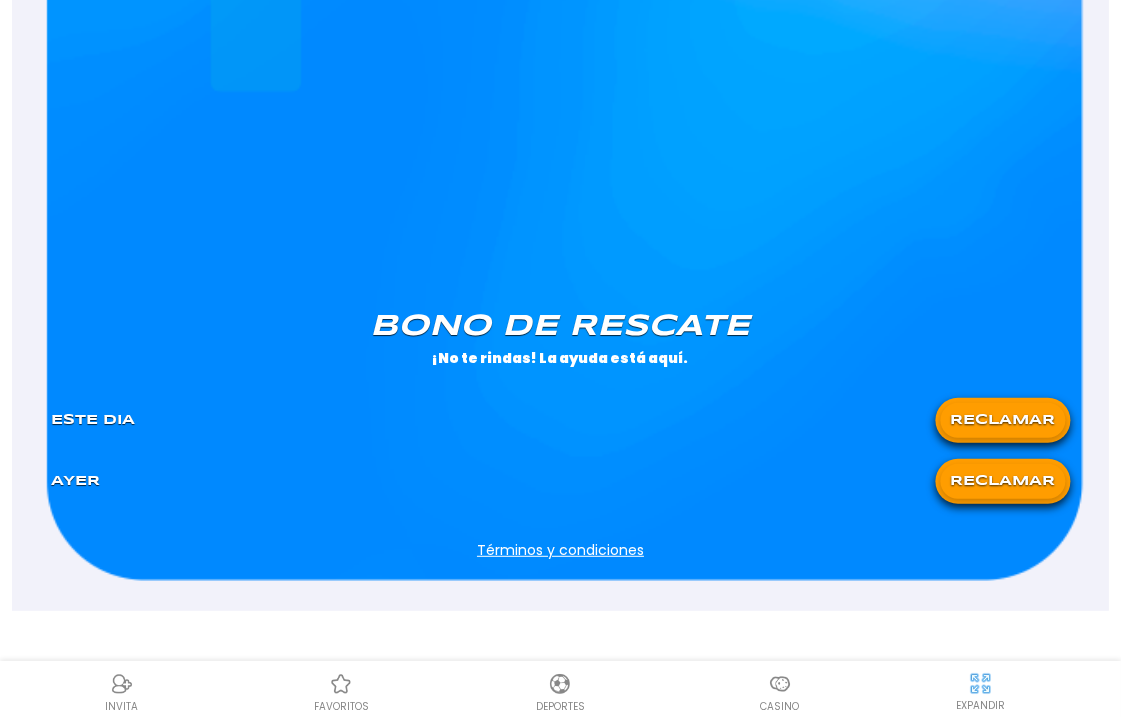 click on "RECLAMAR" at bounding box center [1002, 481] 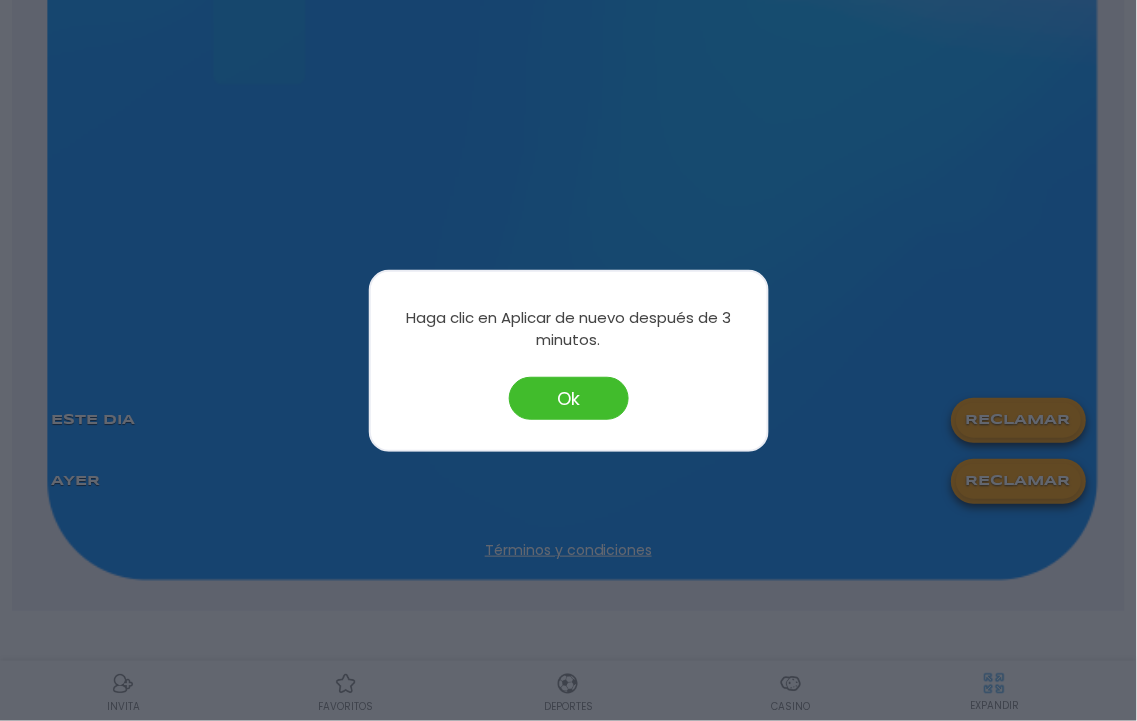 click on "Ok" at bounding box center [569, 398] 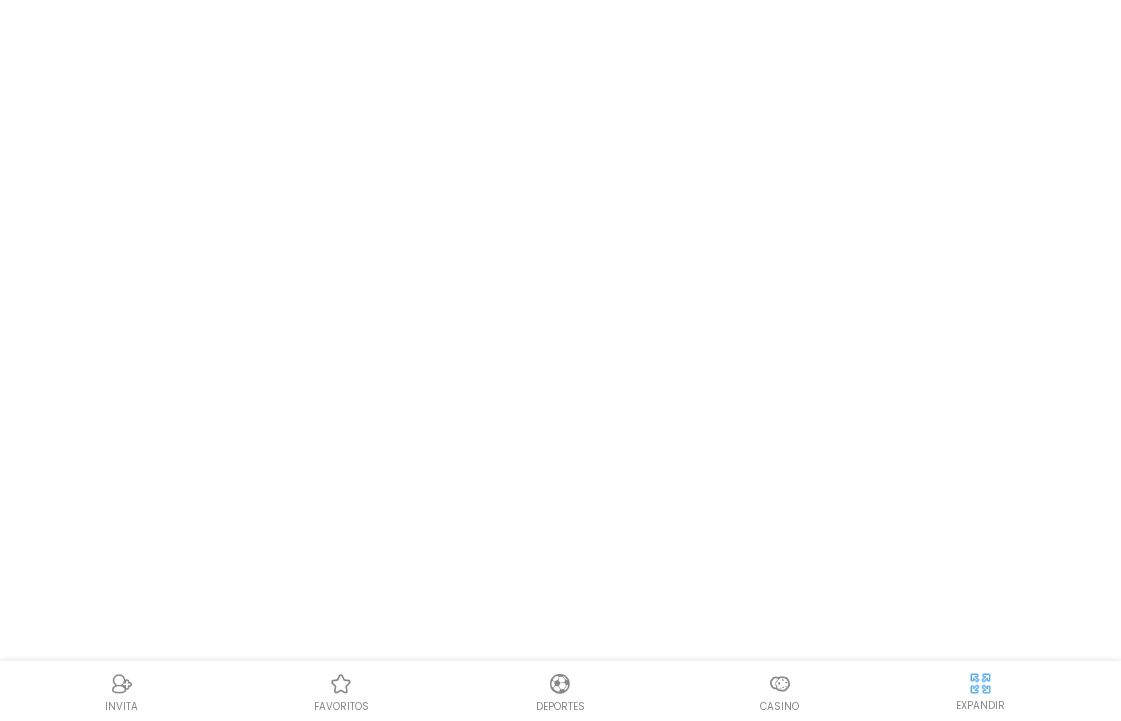 scroll, scrollTop: 60, scrollLeft: 0, axis: vertical 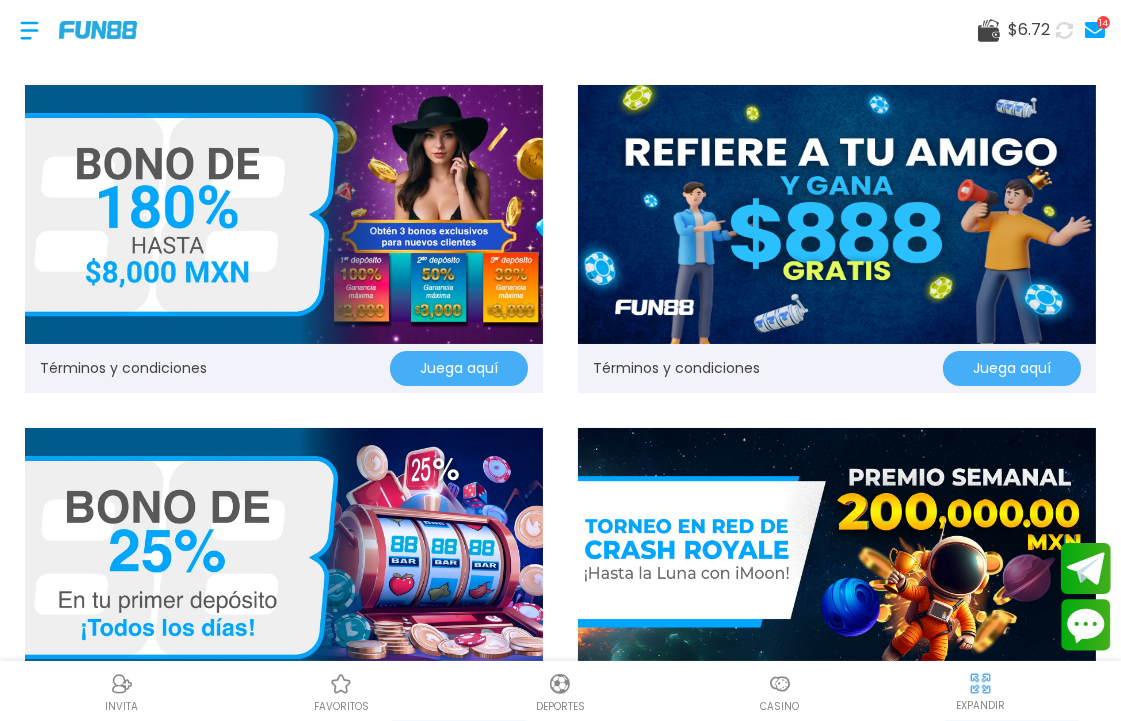 click 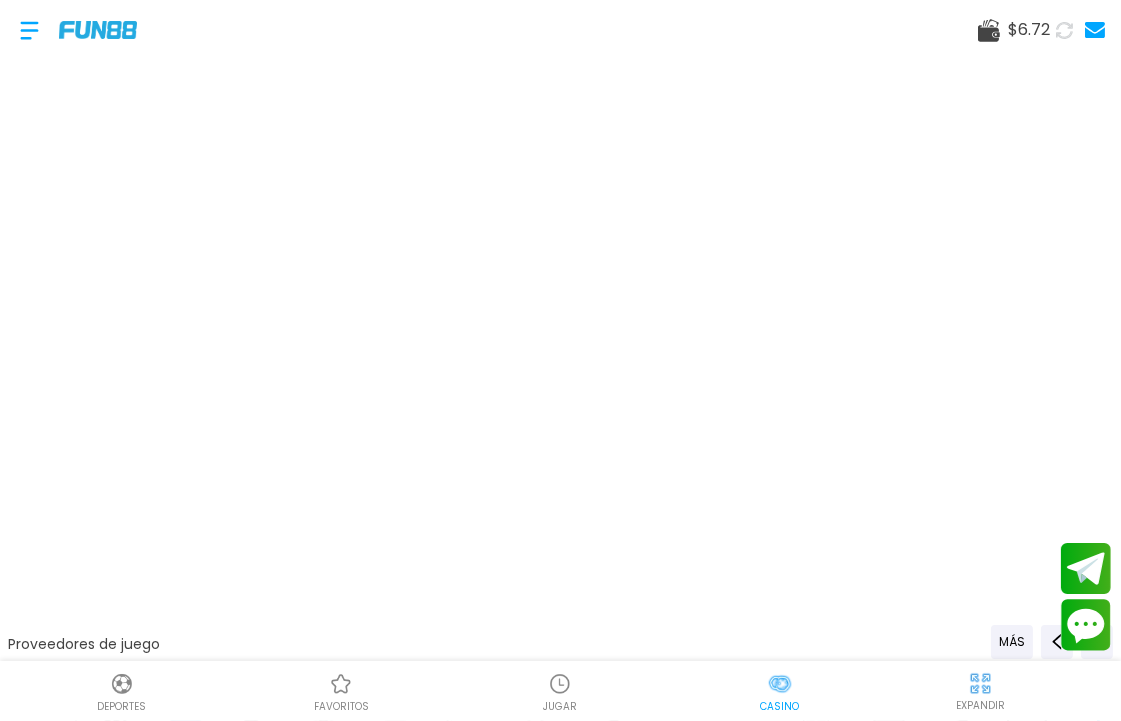 scroll, scrollTop: 0, scrollLeft: 31, axis: horizontal 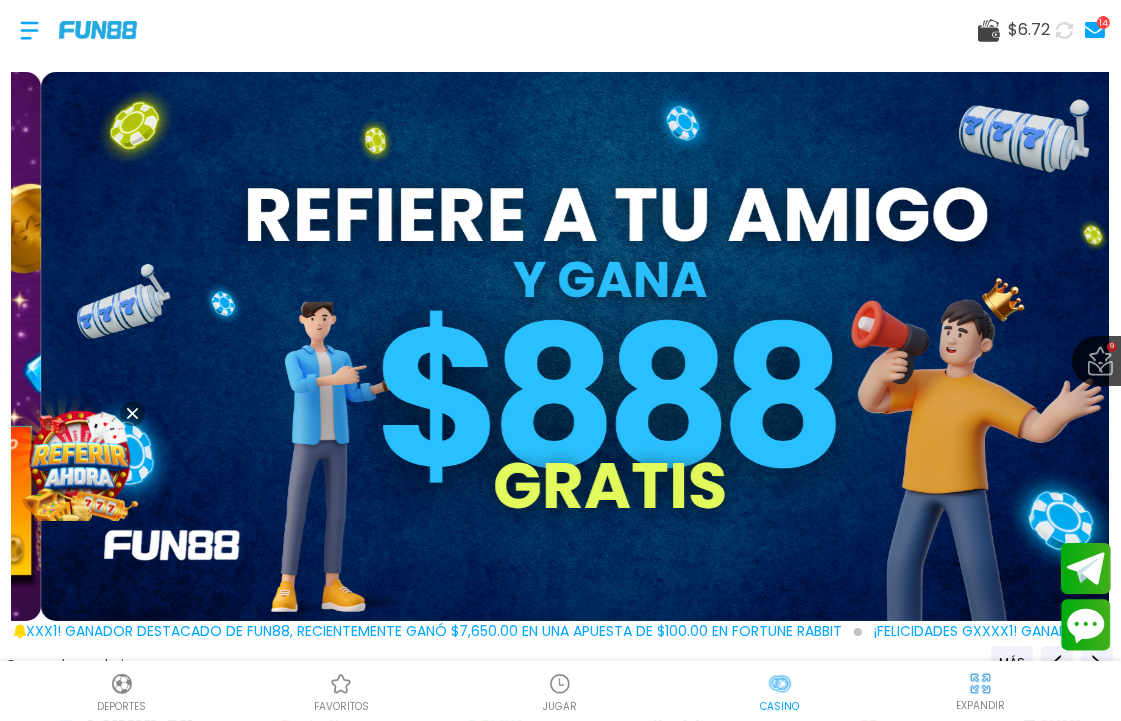 click at bounding box center [560, 684] 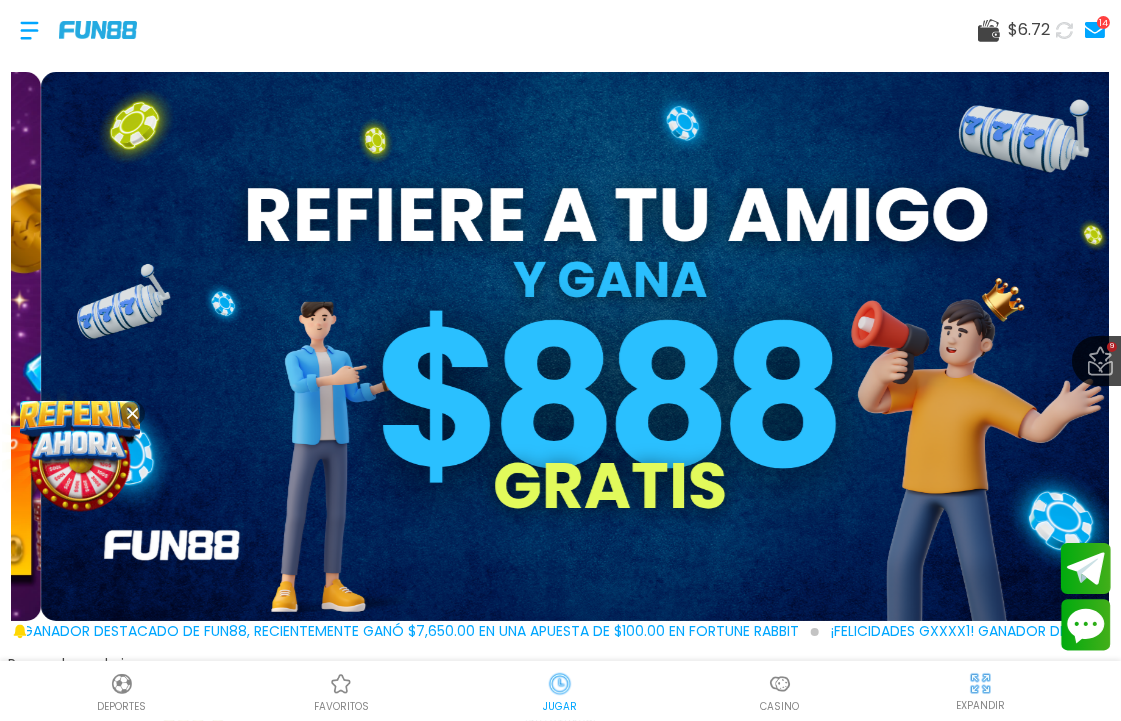 scroll, scrollTop: 0, scrollLeft: 0, axis: both 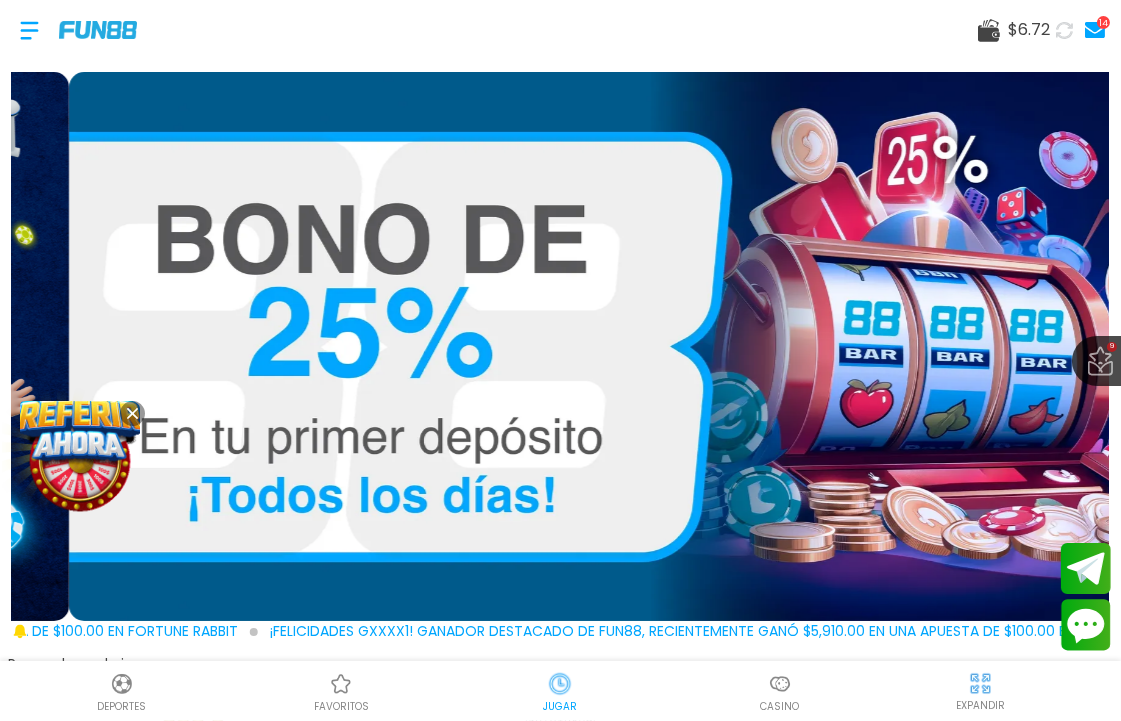 click at bounding box center [780, 684] 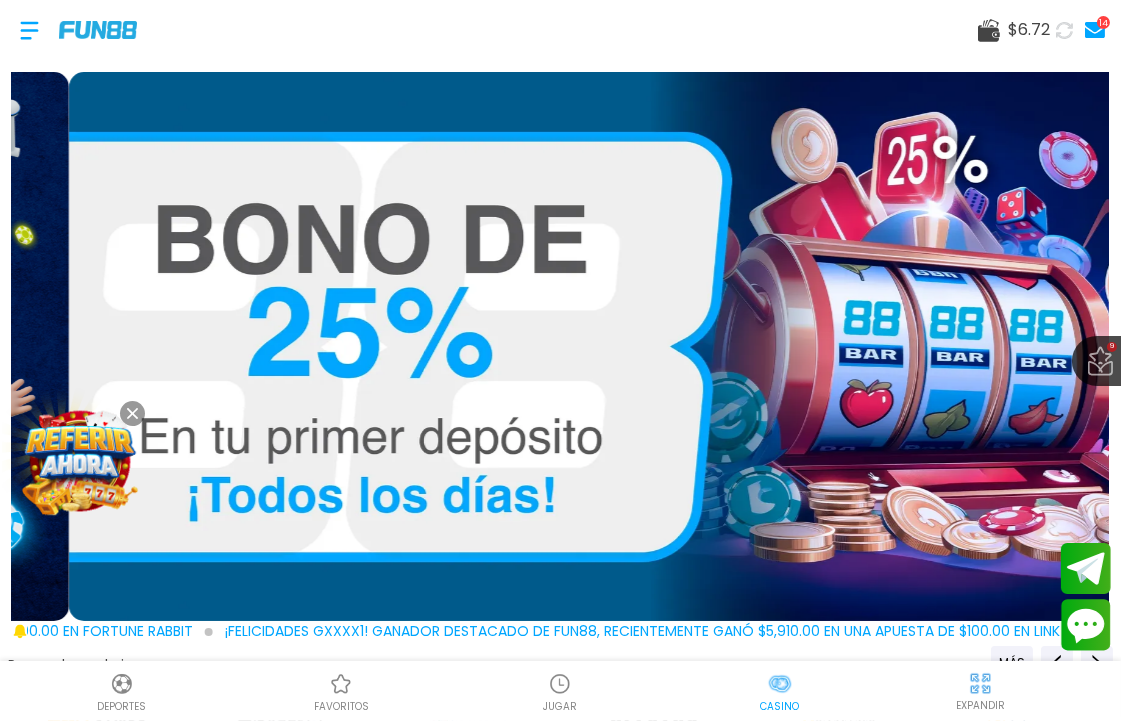 scroll, scrollTop: 0, scrollLeft: 31, axis: horizontal 